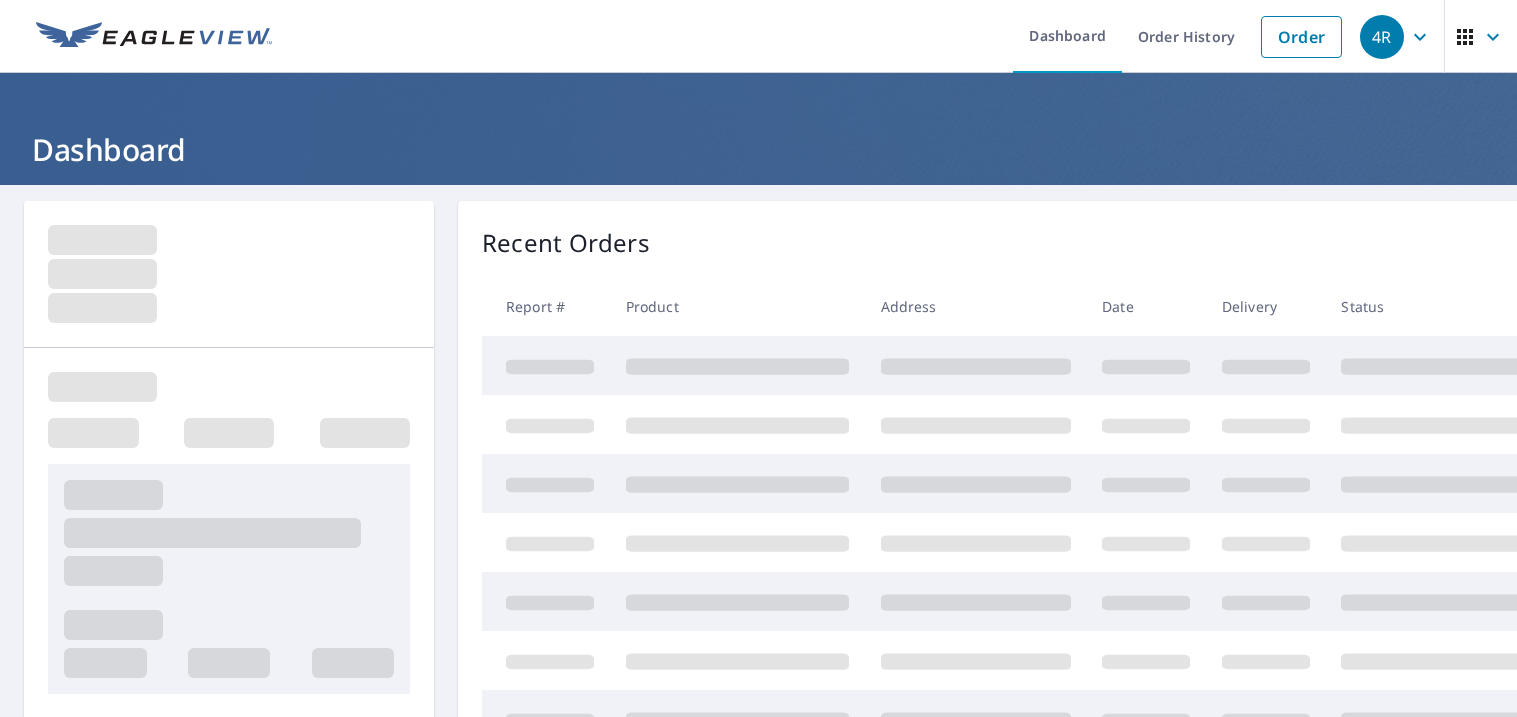 scroll, scrollTop: 0, scrollLeft: 0, axis: both 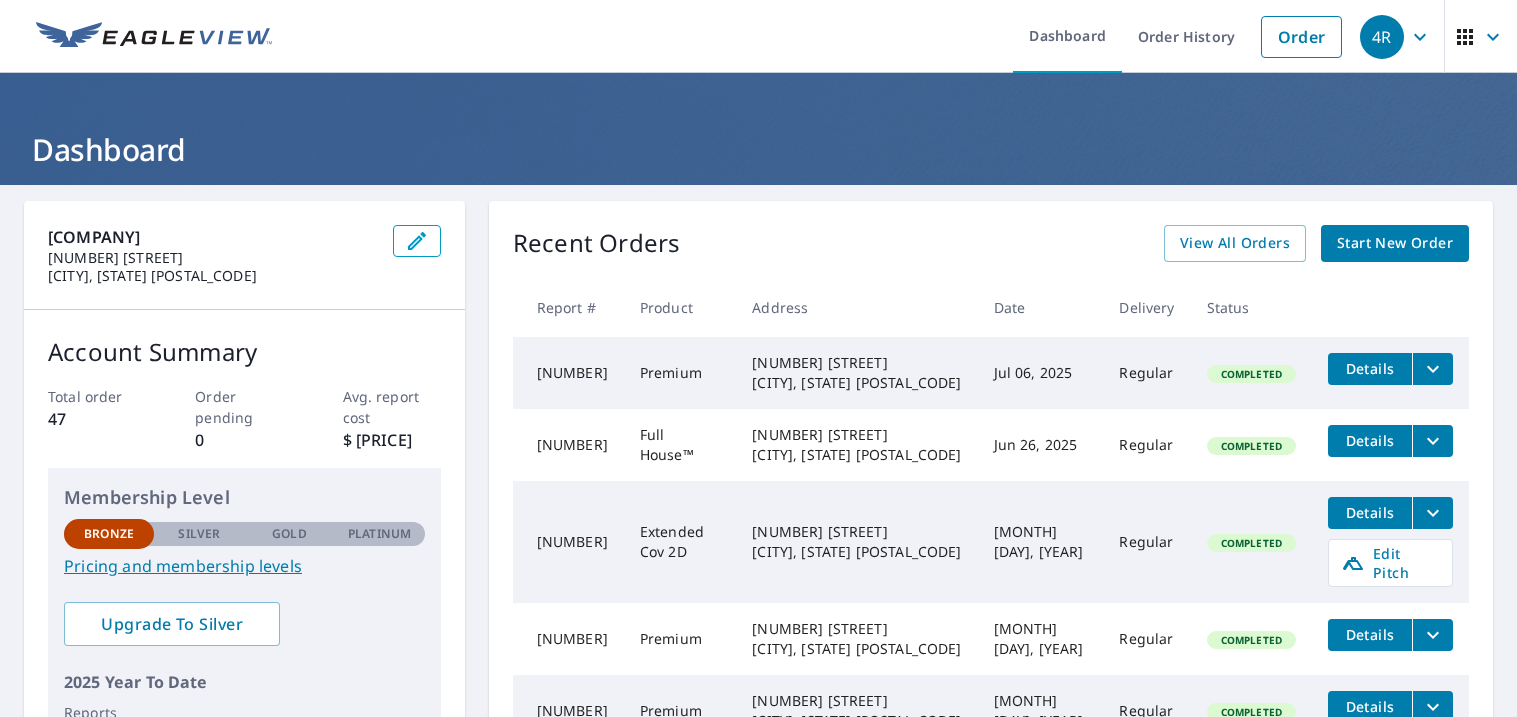 click on "Start New Order" at bounding box center (1395, 243) 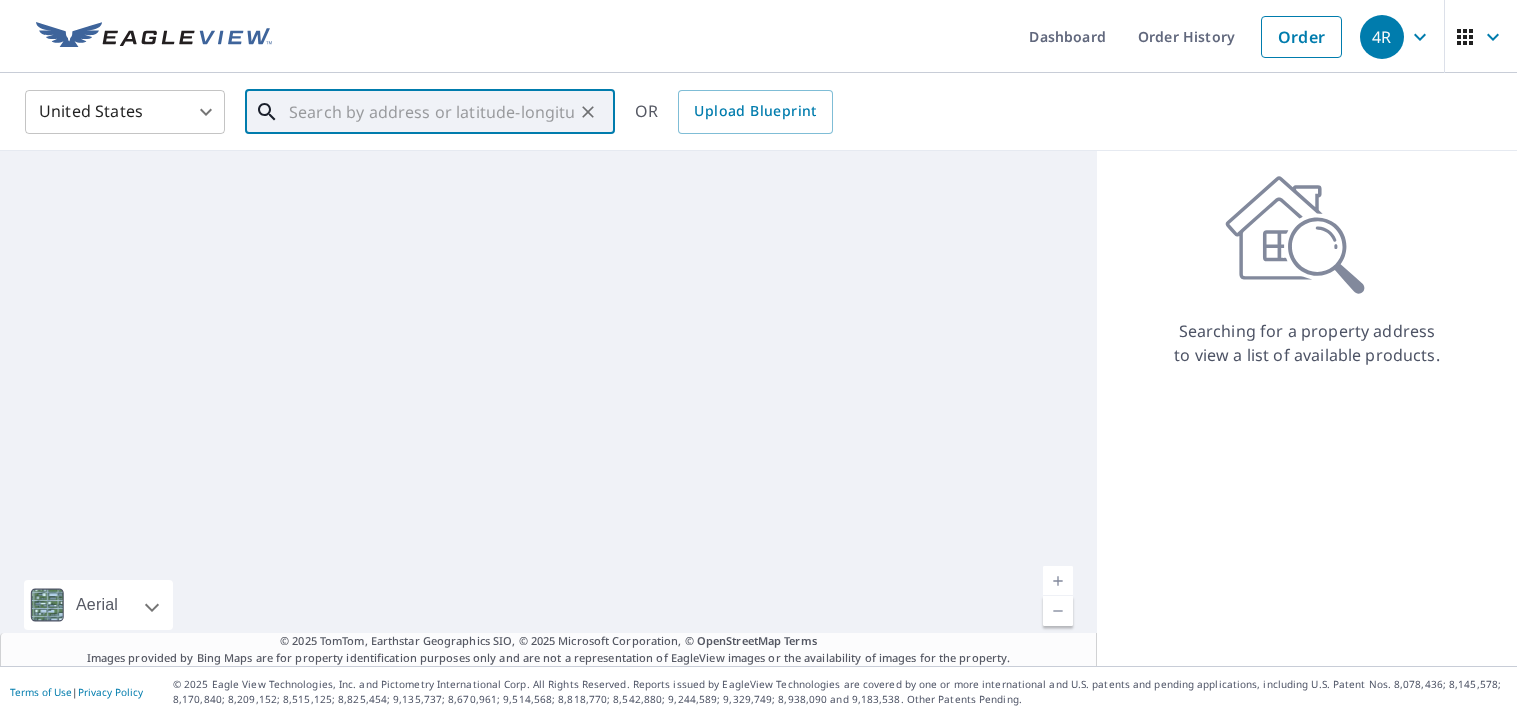 click at bounding box center [431, 112] 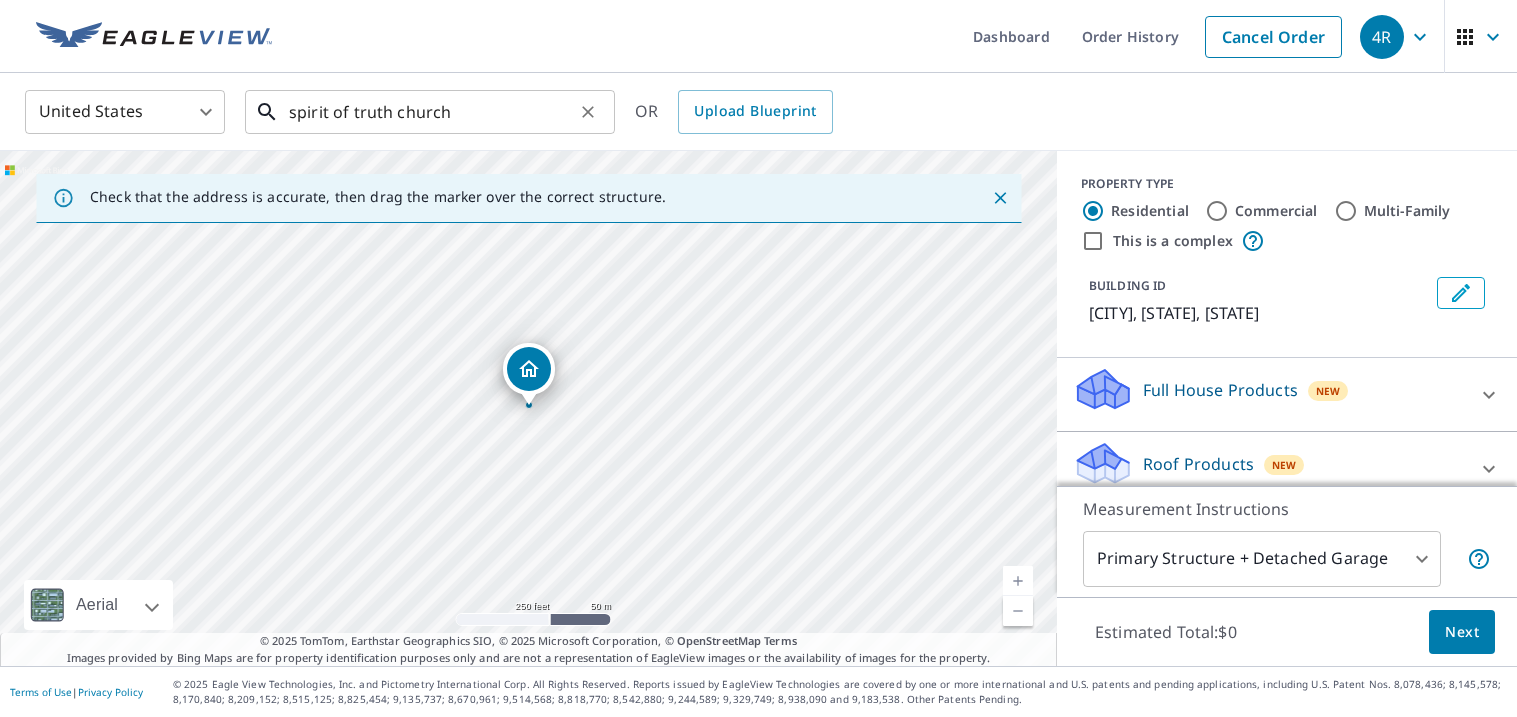 click on "spirit of truth church" at bounding box center (431, 112) 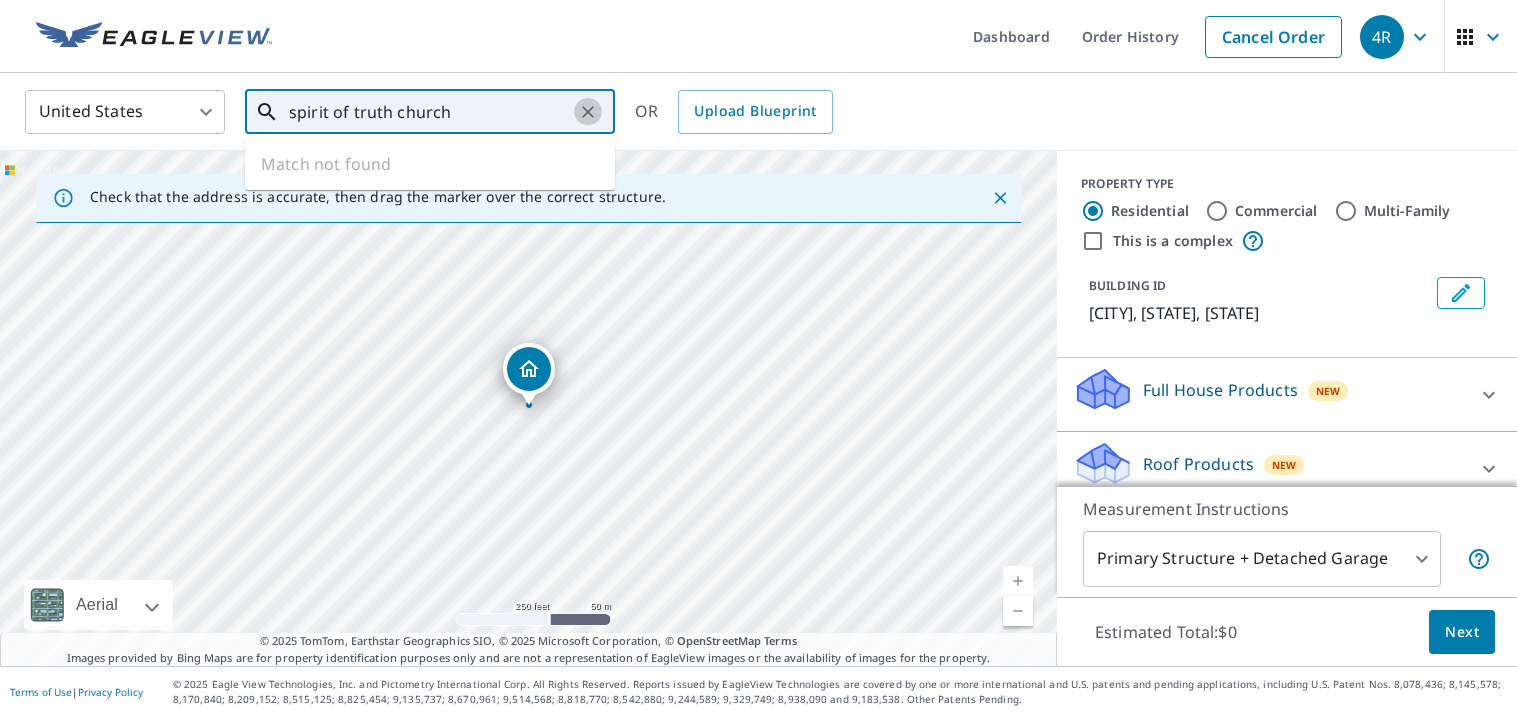 click at bounding box center [588, 112] 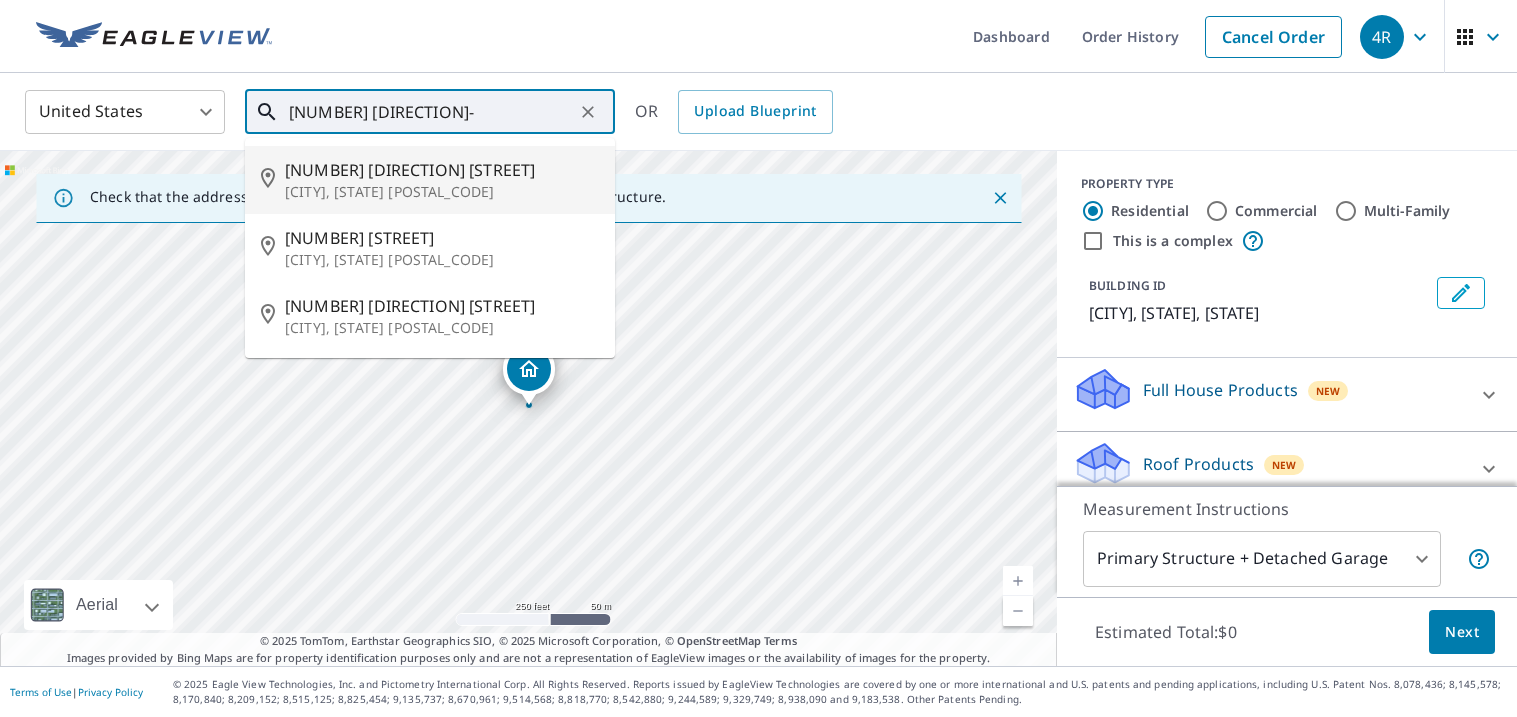 click on "[NUMBER] [DIRECTION] [STREET]" at bounding box center (442, 170) 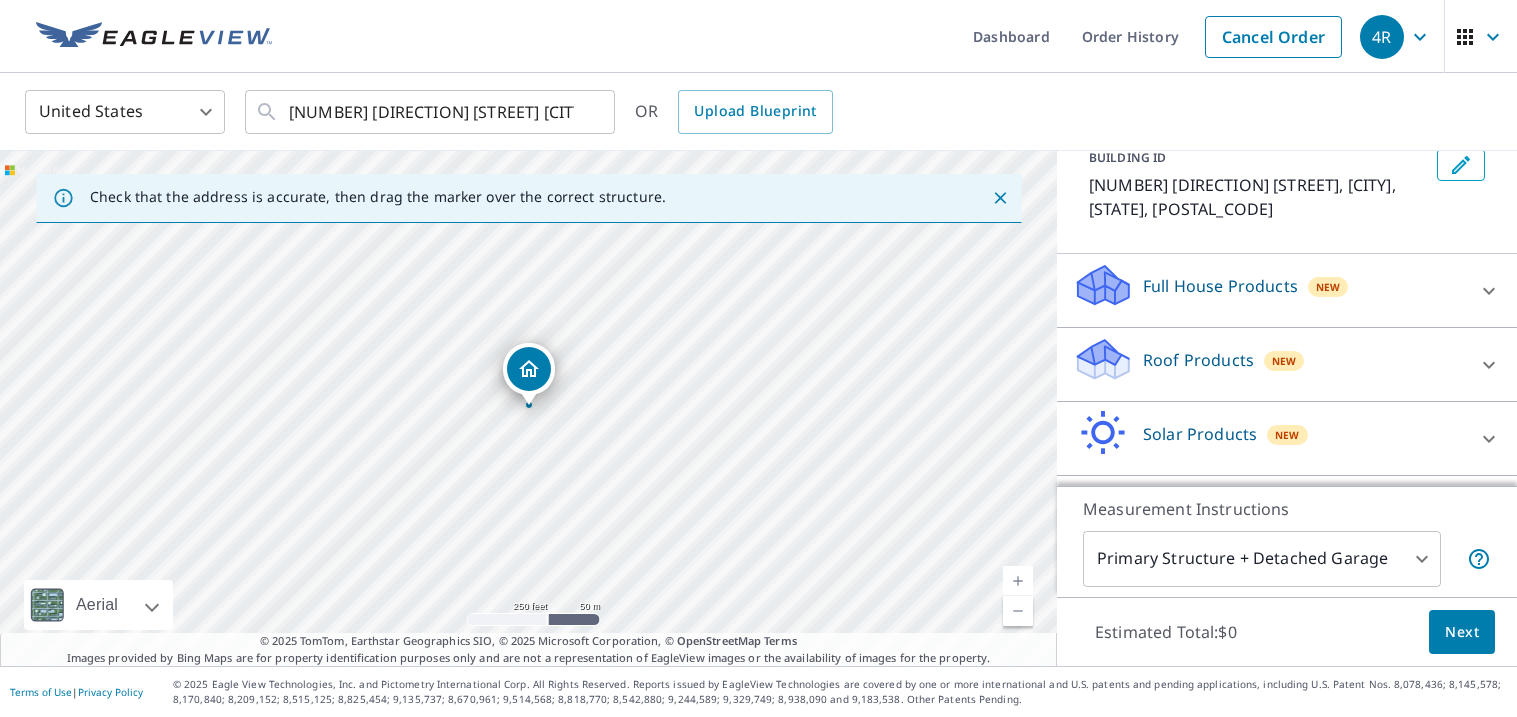 scroll, scrollTop: 129, scrollLeft: 0, axis: vertical 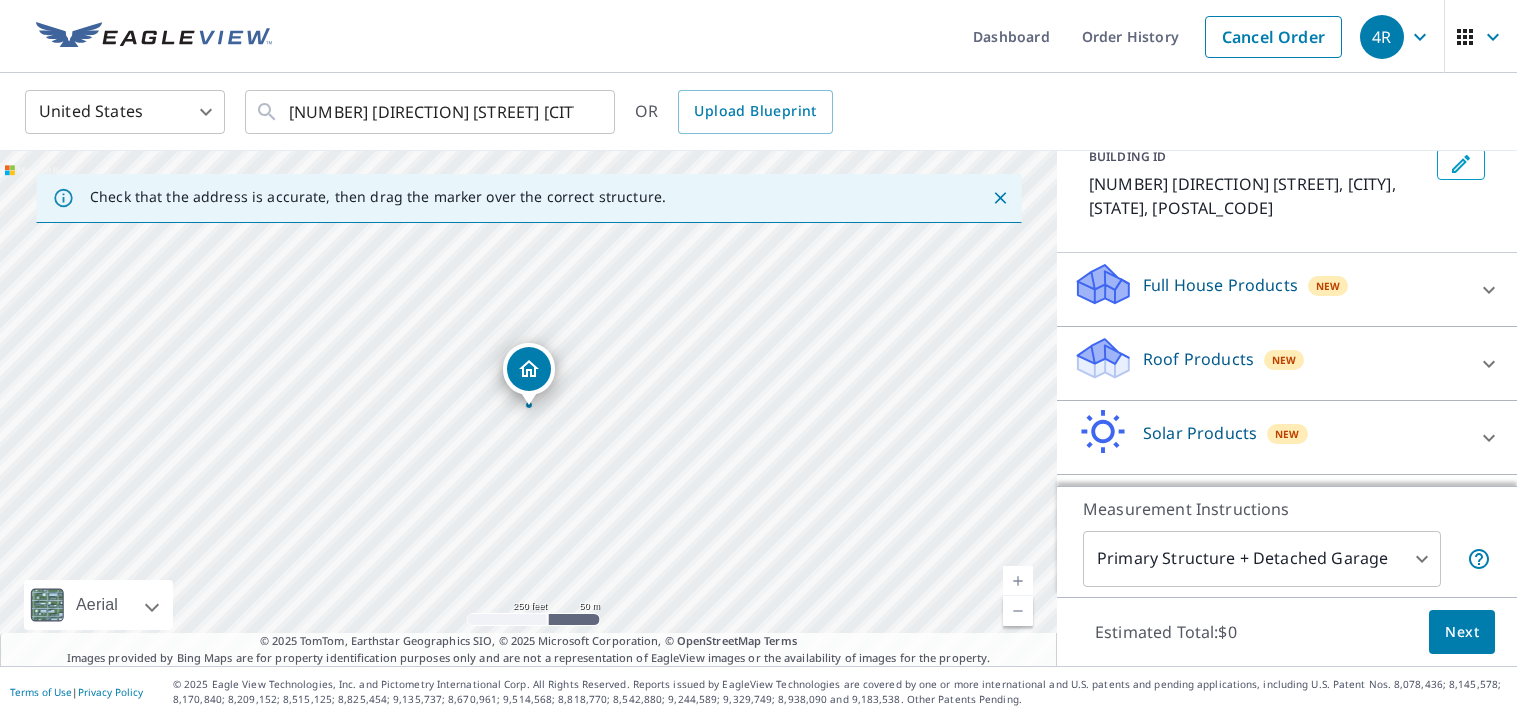 click on "Roof Products New" at bounding box center [1269, 289] 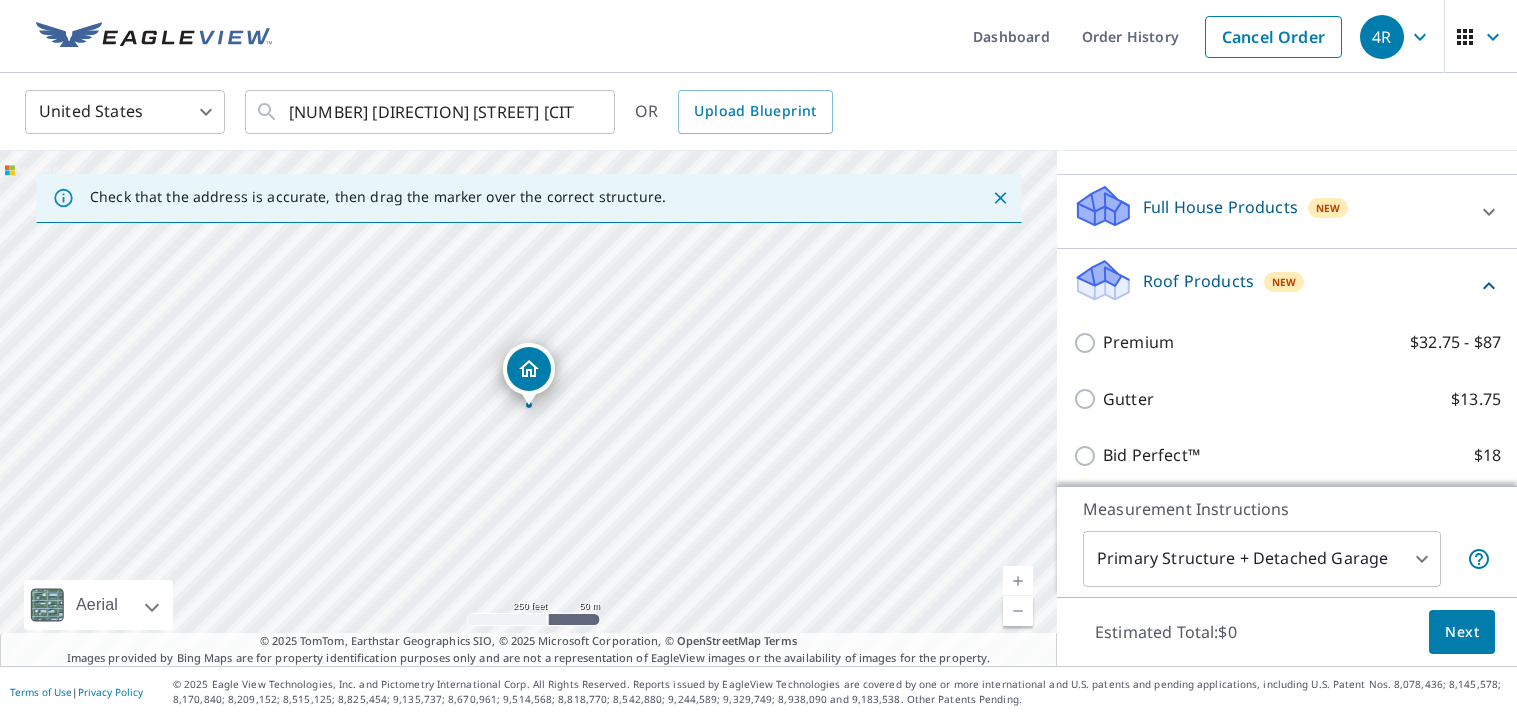 scroll, scrollTop: 208, scrollLeft: 0, axis: vertical 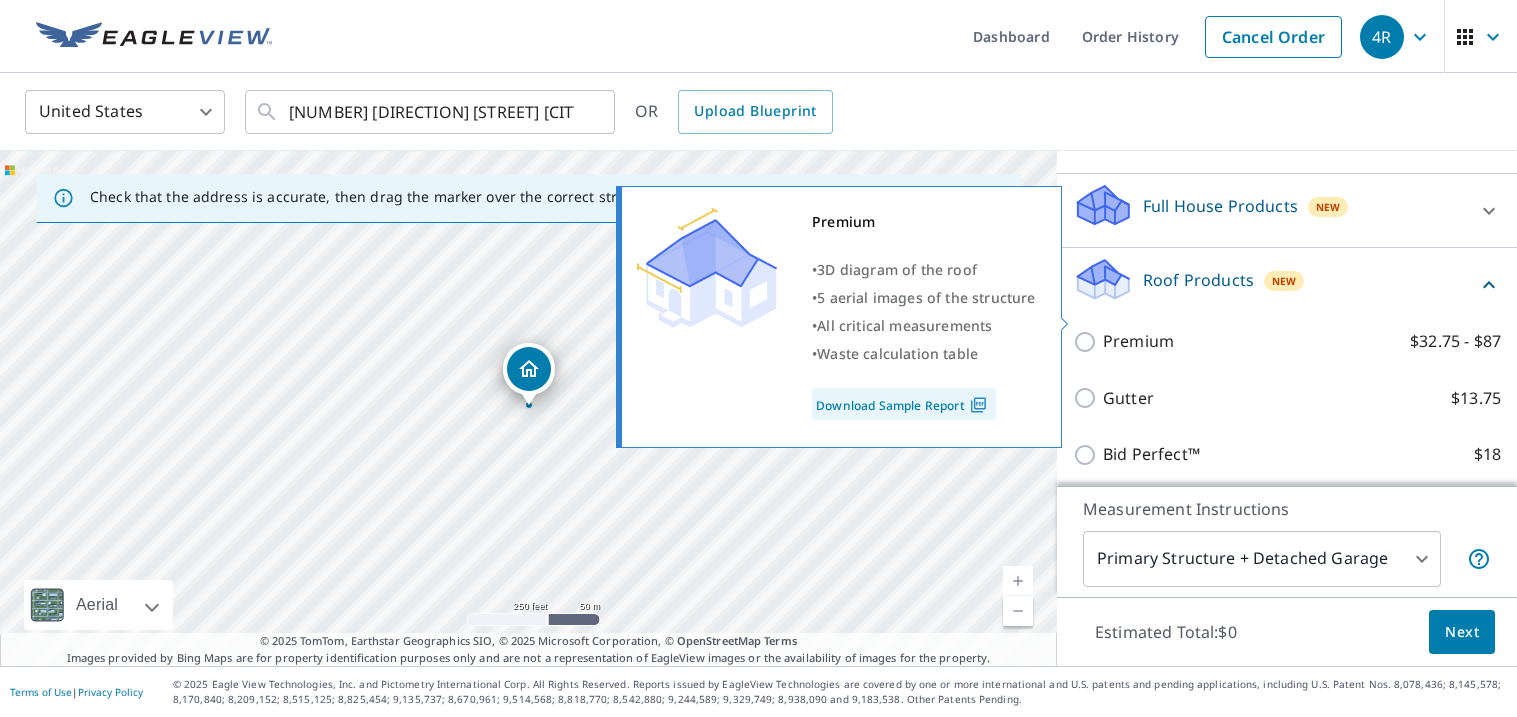 click on "Premium $32.75 - $87" at bounding box center (1302, 341) 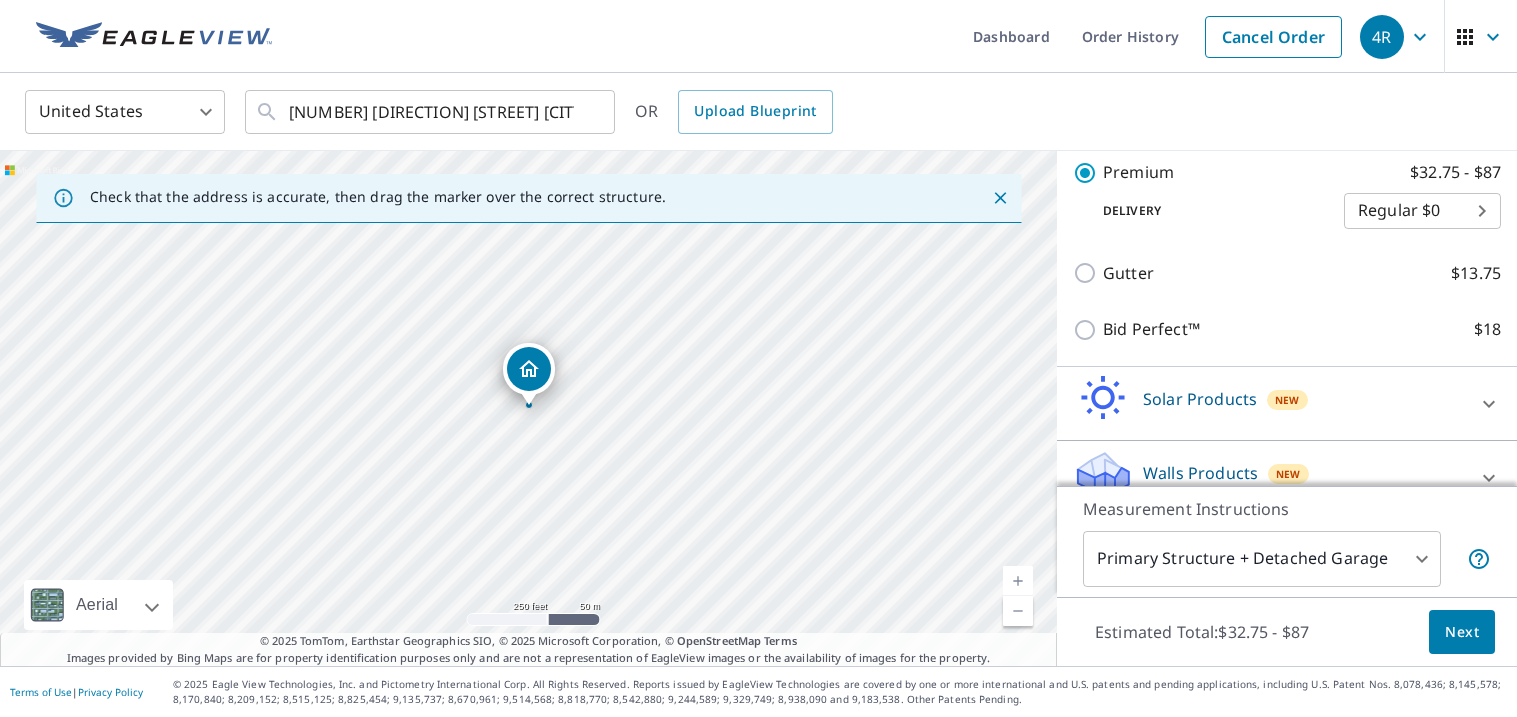 scroll, scrollTop: 403, scrollLeft: 0, axis: vertical 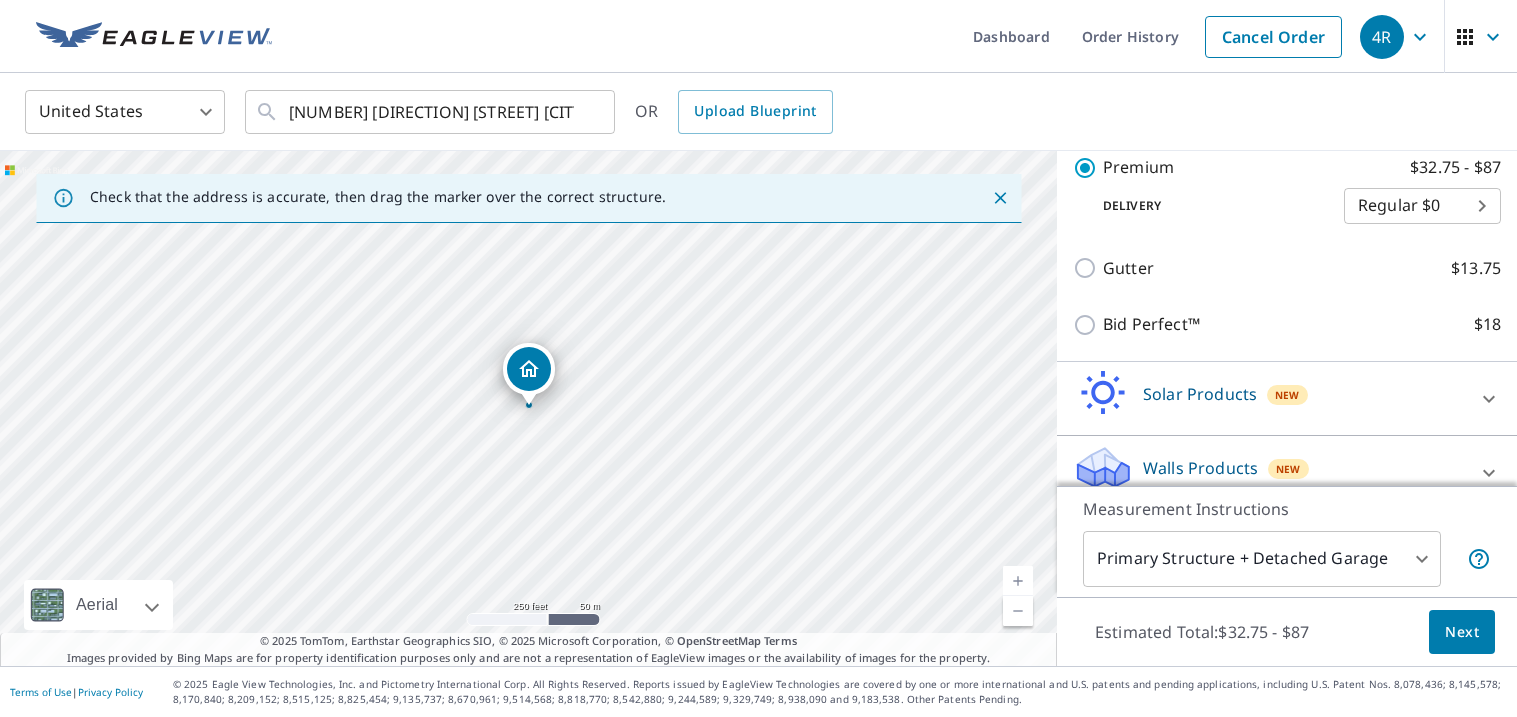 click on "[NUMBER] [DIRECTION] [STREET] [CITY], [STATE] [POSTAL_CODE] ​ OR Upload Blueprint Check that the address is accurate, then drag the marker over the correct structure. [NUMBER] [DIRECTION] [STREET] [CITY], [STATE] [POSTAL_CODE] Aerial Road A standard road map Aerial A detailed look from above Labels Labels 250 feet 50 m © 2025 TomTom, © Vexcel Imaging, © 2025 Microsoft Corporation,  © OpenStreetMap Terms © 2025 TomTom, Earthstar Geographics SIO, © 2025 Microsoft Corporation, ©   OpenStreetMap   Terms Images provided by Bing Maps are for property identification purposes only and are not a representation of EagleView images or the availability of images for the property. PROPERTY TYPE Residential Commercial Multi-Family This is a complex BUILDING ID [NUMBER] [STREET], [CITY], [STATE], [POSTAL_CODE] Full House Products New Full House™ $105 Roof Products New Premium with Regular Delivery Premium $32.75 - $87 Delivery Regular $0 8 ​ Gutter $13.75 Bid Perfect™ $18 Solar Products New $63.25 1" at bounding box center (758, 358) 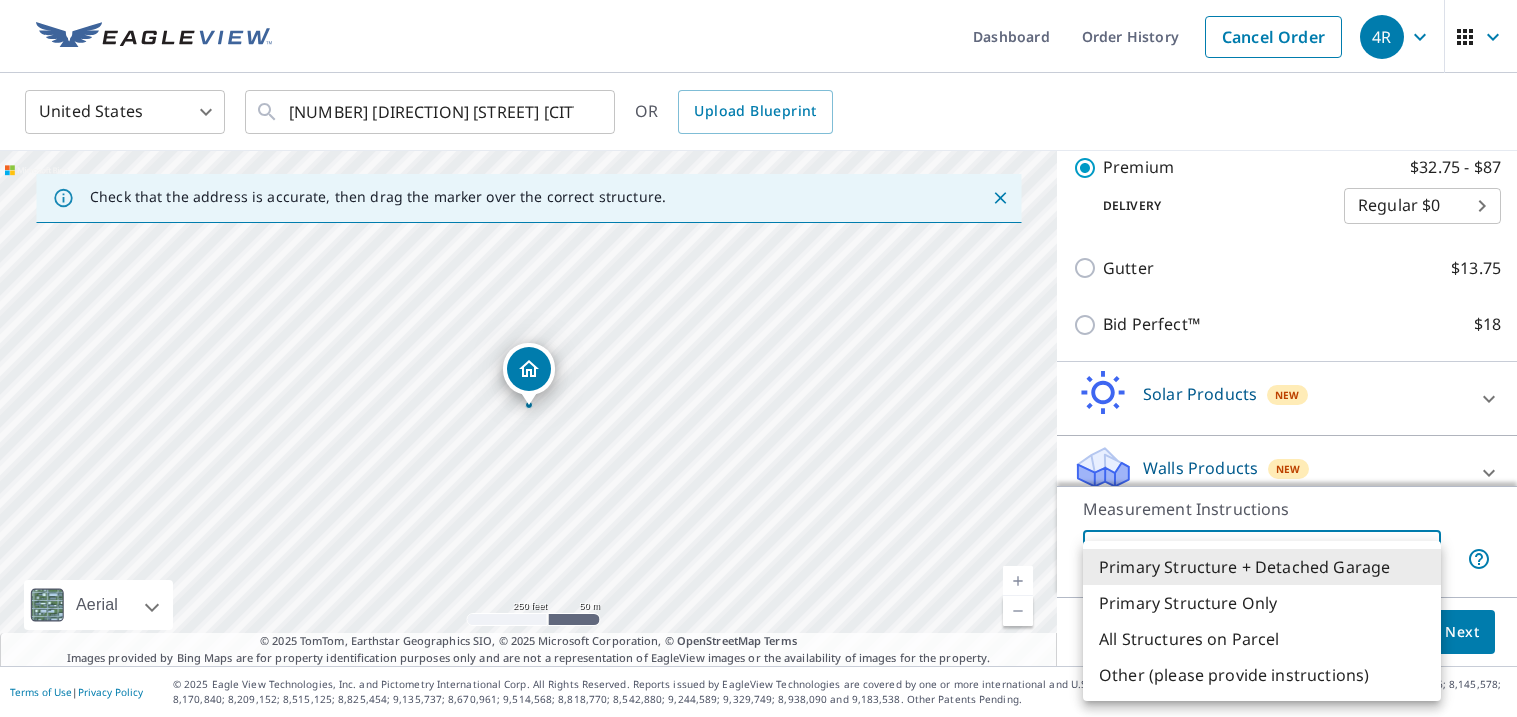 click at bounding box center (758, 358) 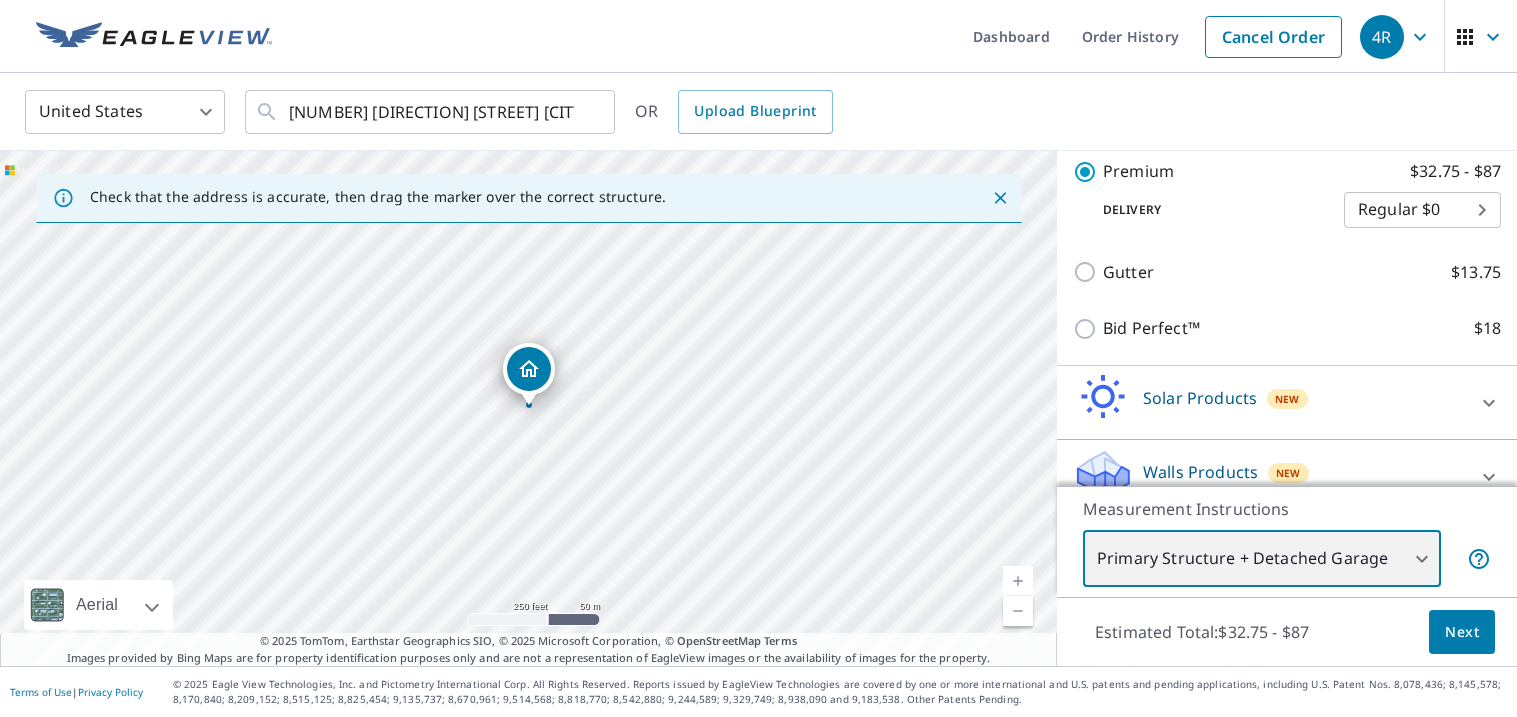 scroll, scrollTop: 403, scrollLeft: 0, axis: vertical 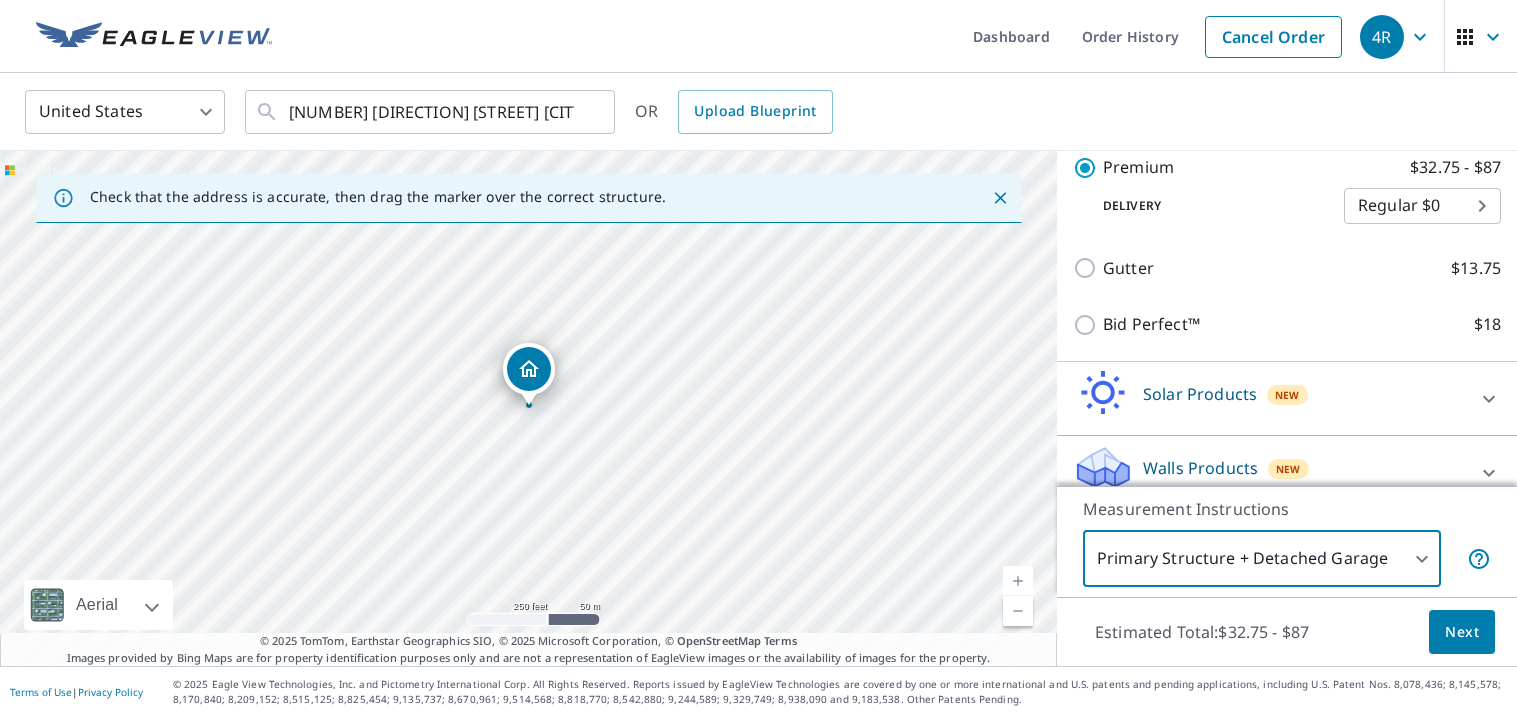 click on "Next" at bounding box center (1462, 632) 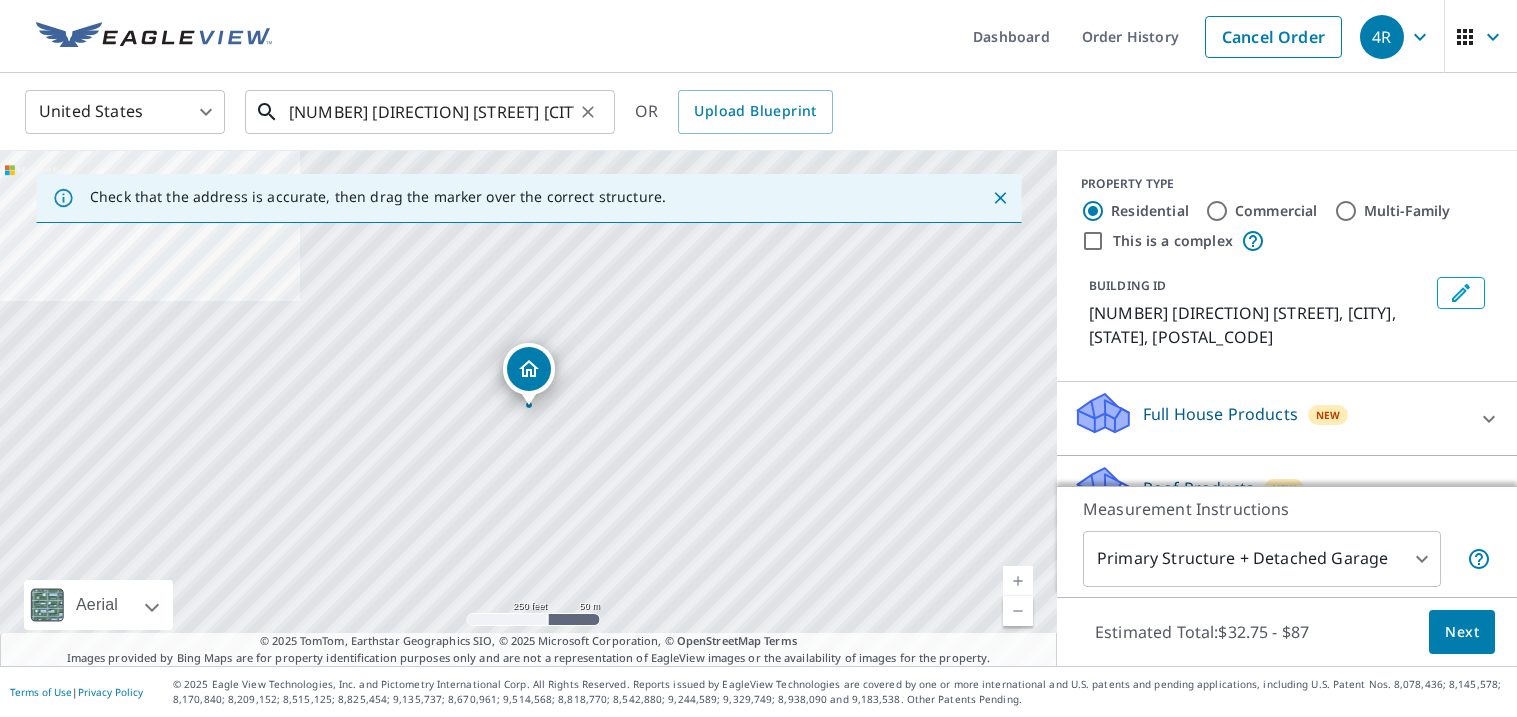 click on "[NUMBER] [DIRECTION] [STREET] [CITY], [STATE] [POSTAL_CODE]" at bounding box center [431, 112] 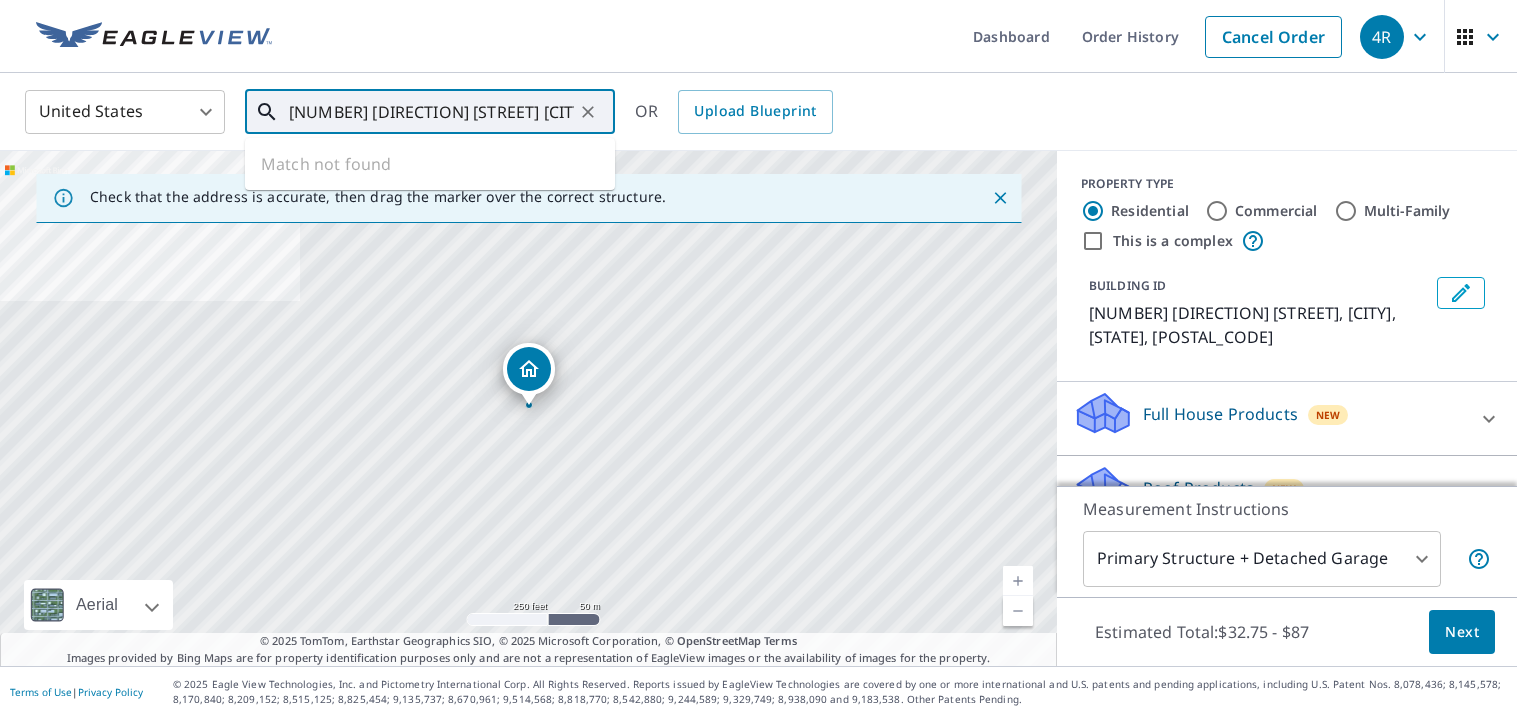 click on "[NUMBER] [DIRECTION] [STREET] [CITY], [STATE] [POSTAL_CODE]" at bounding box center (431, 112) 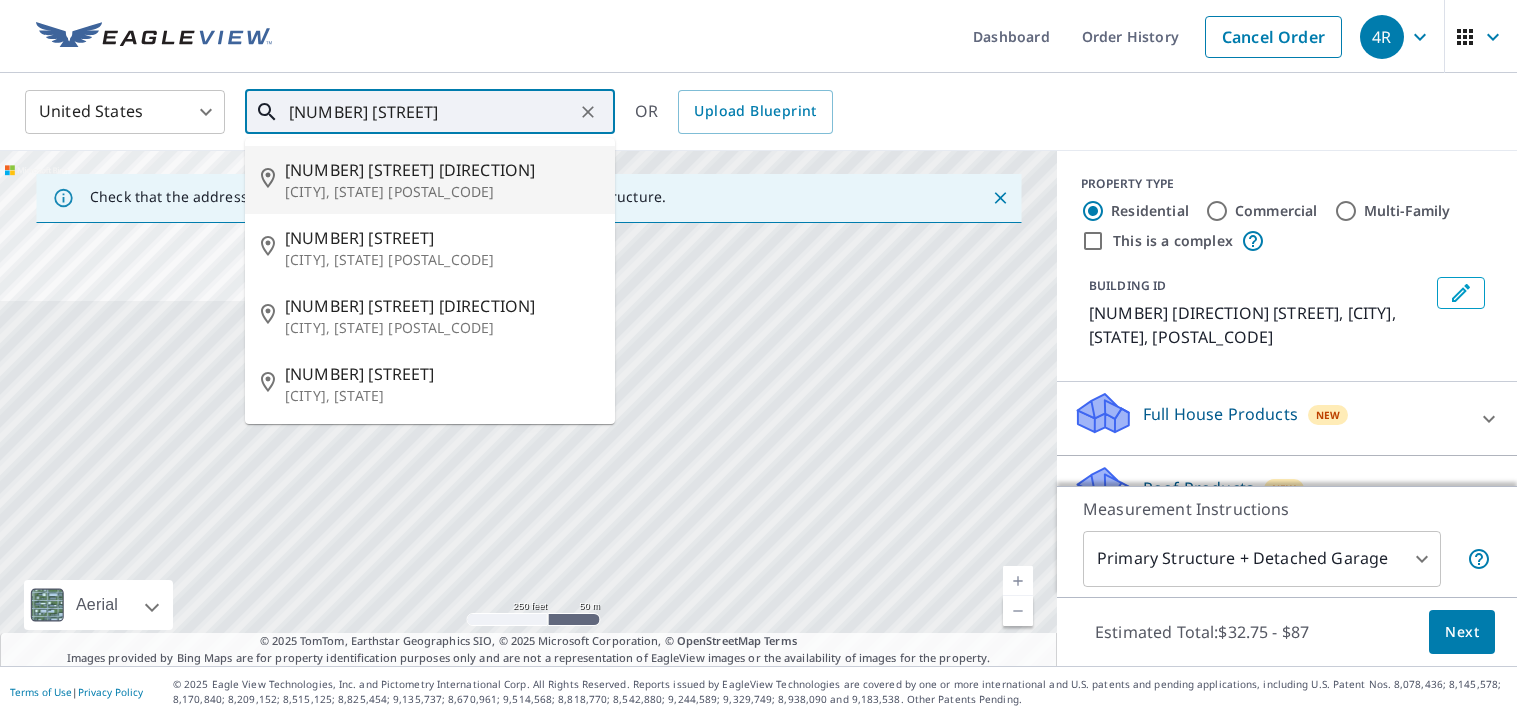 click on "[NUMBER] [STREET]" at bounding box center [431, 112] 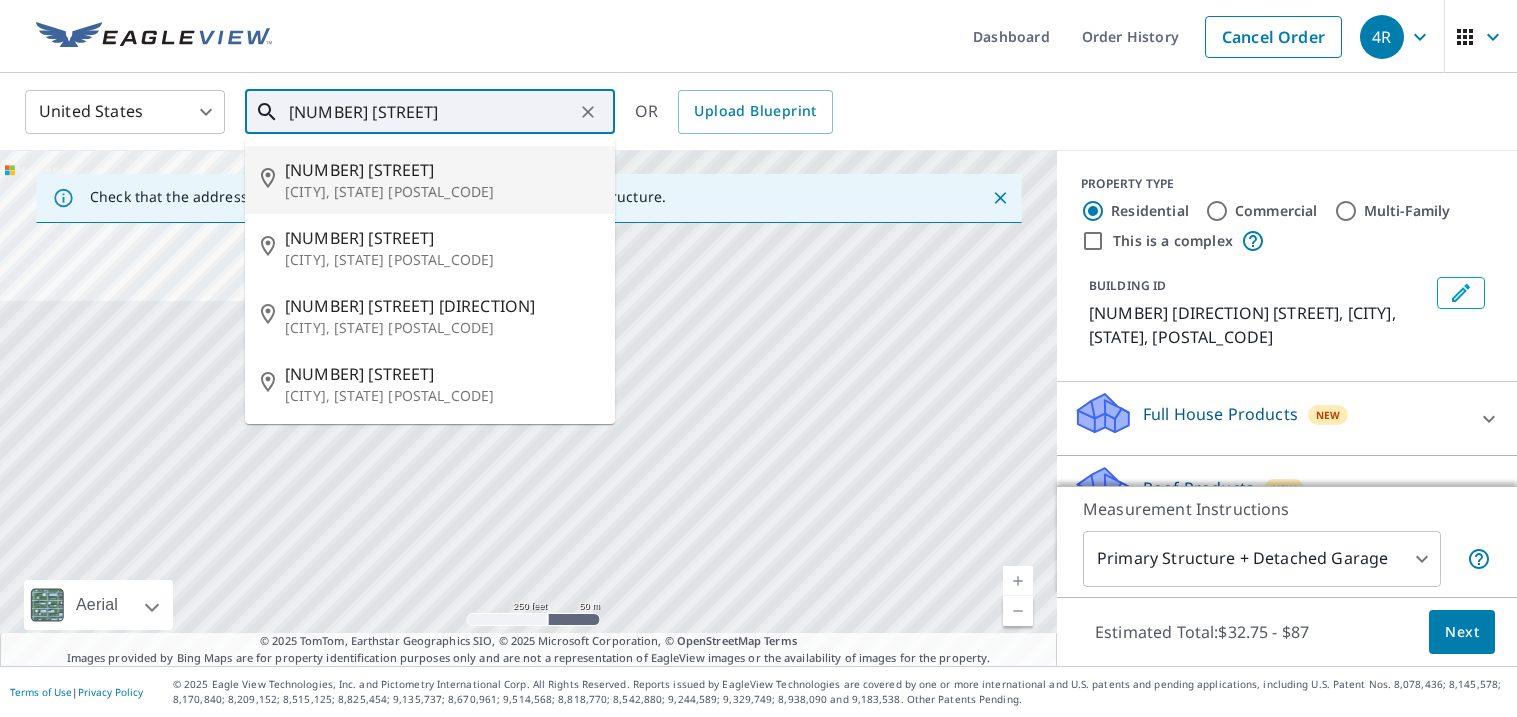 click on "[NUMBER] [STREET]" at bounding box center (431, 112) 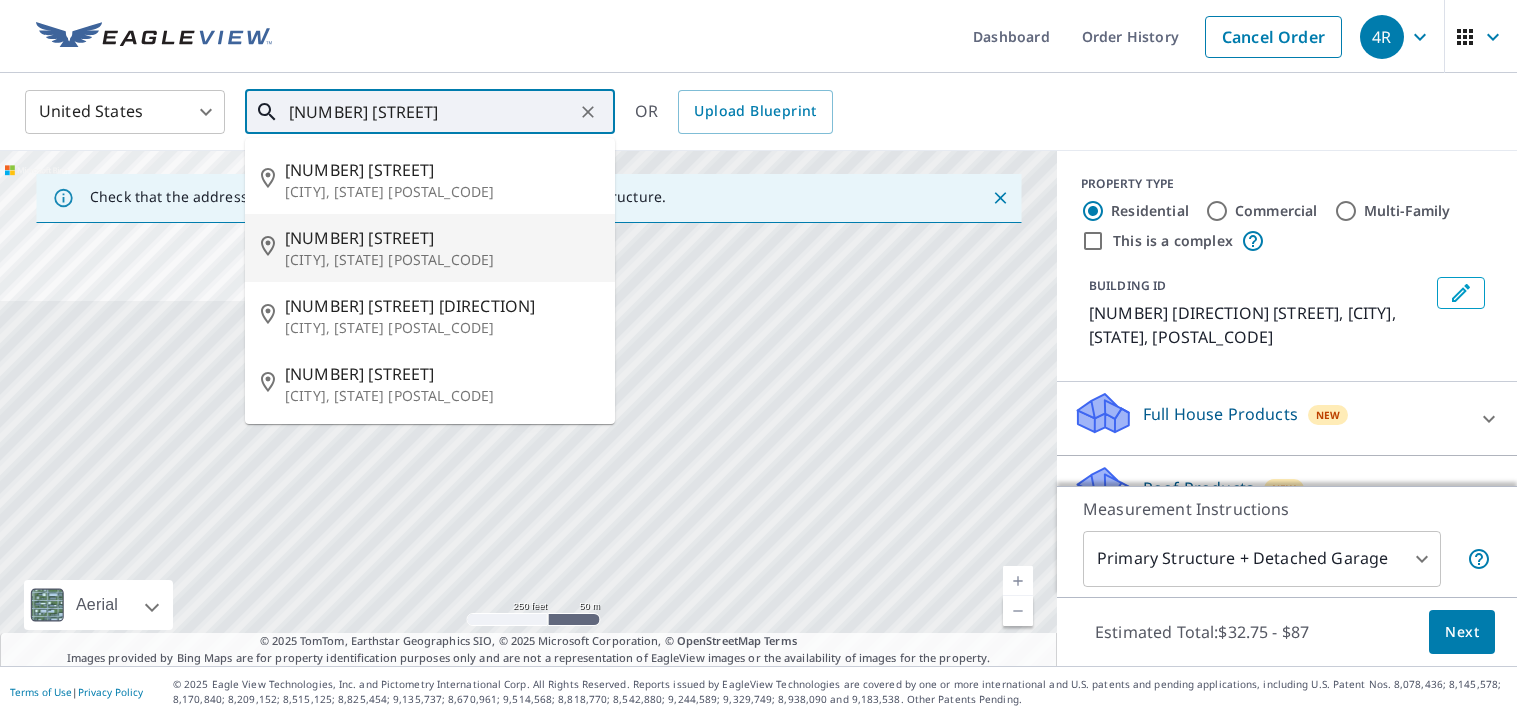click on "[NUMBER] [STREET]" at bounding box center (442, 238) 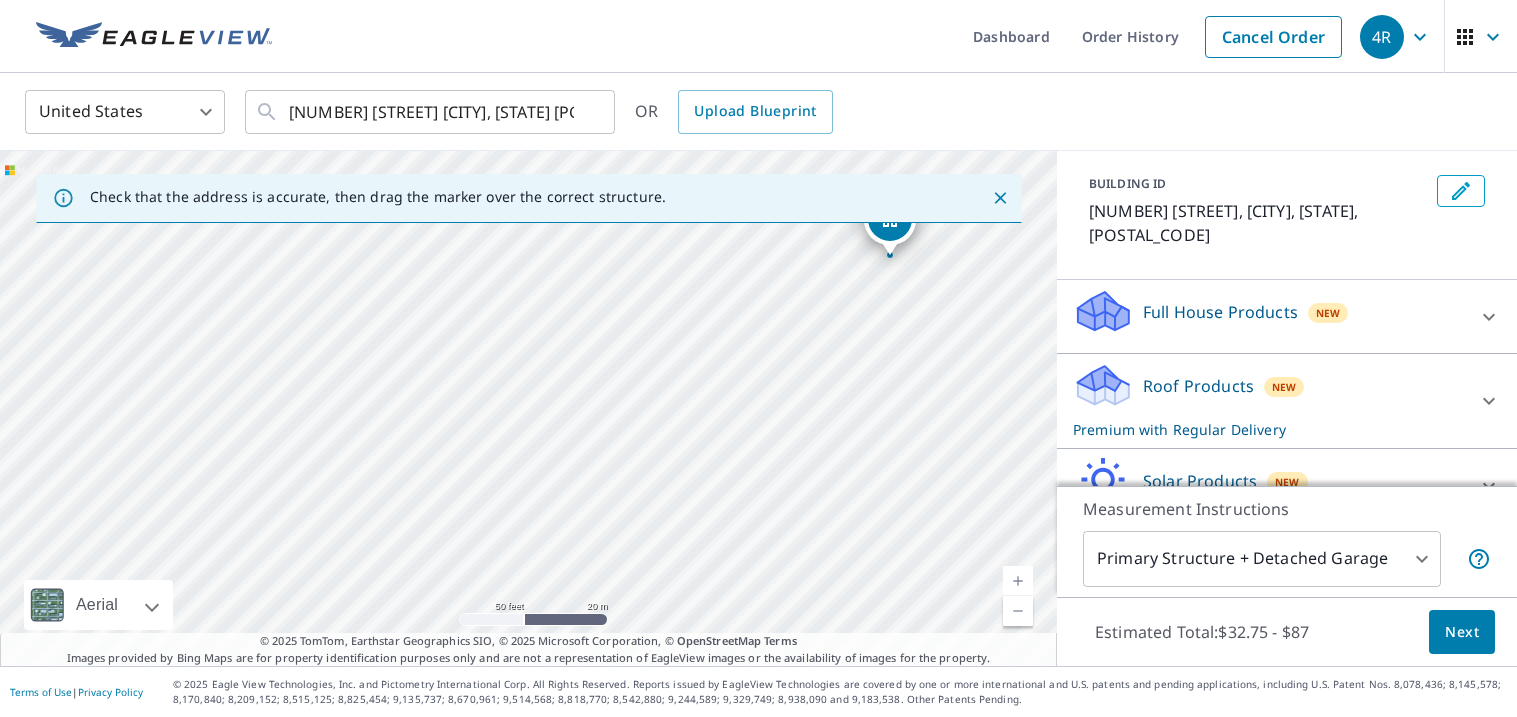 scroll, scrollTop: 189, scrollLeft: 0, axis: vertical 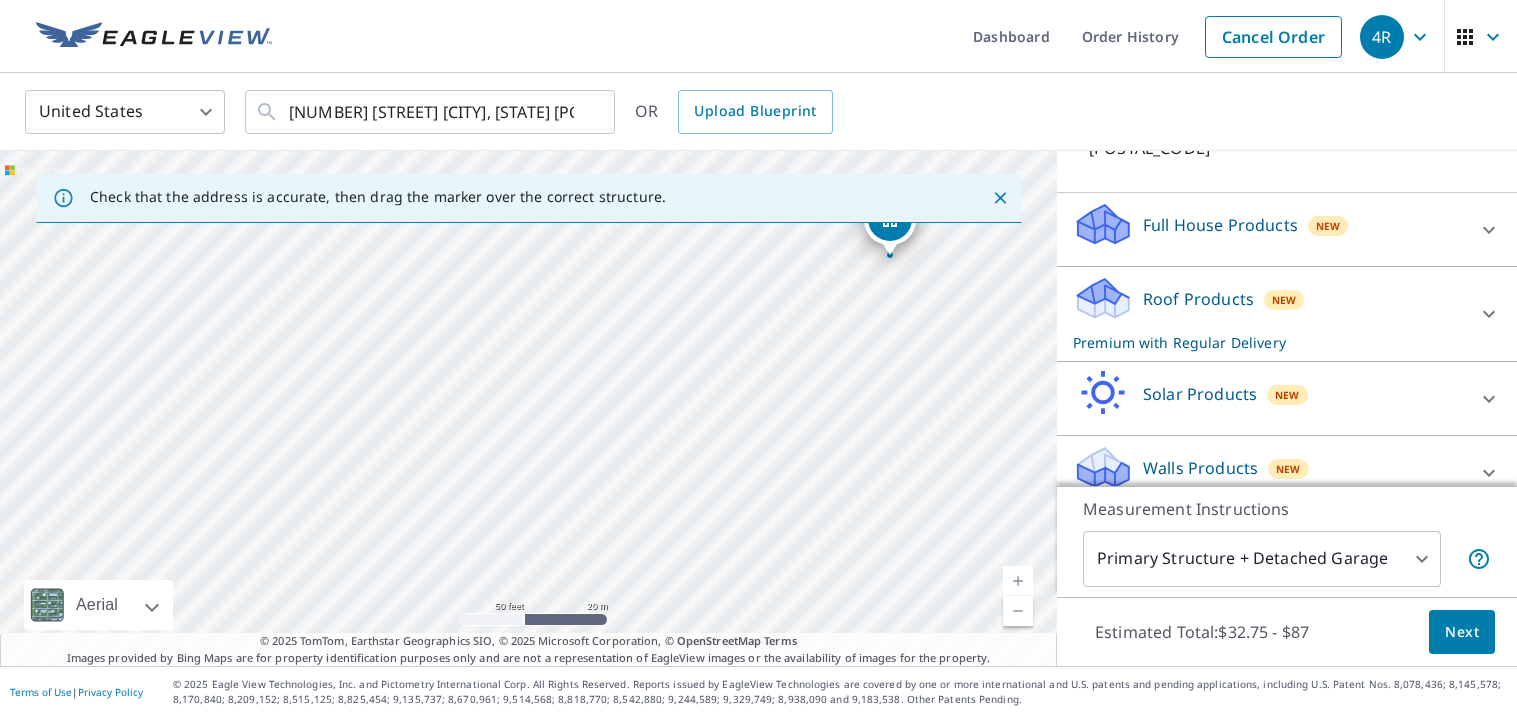 click on "Roof Products New Premium with Regular Delivery" at bounding box center (1269, 229) 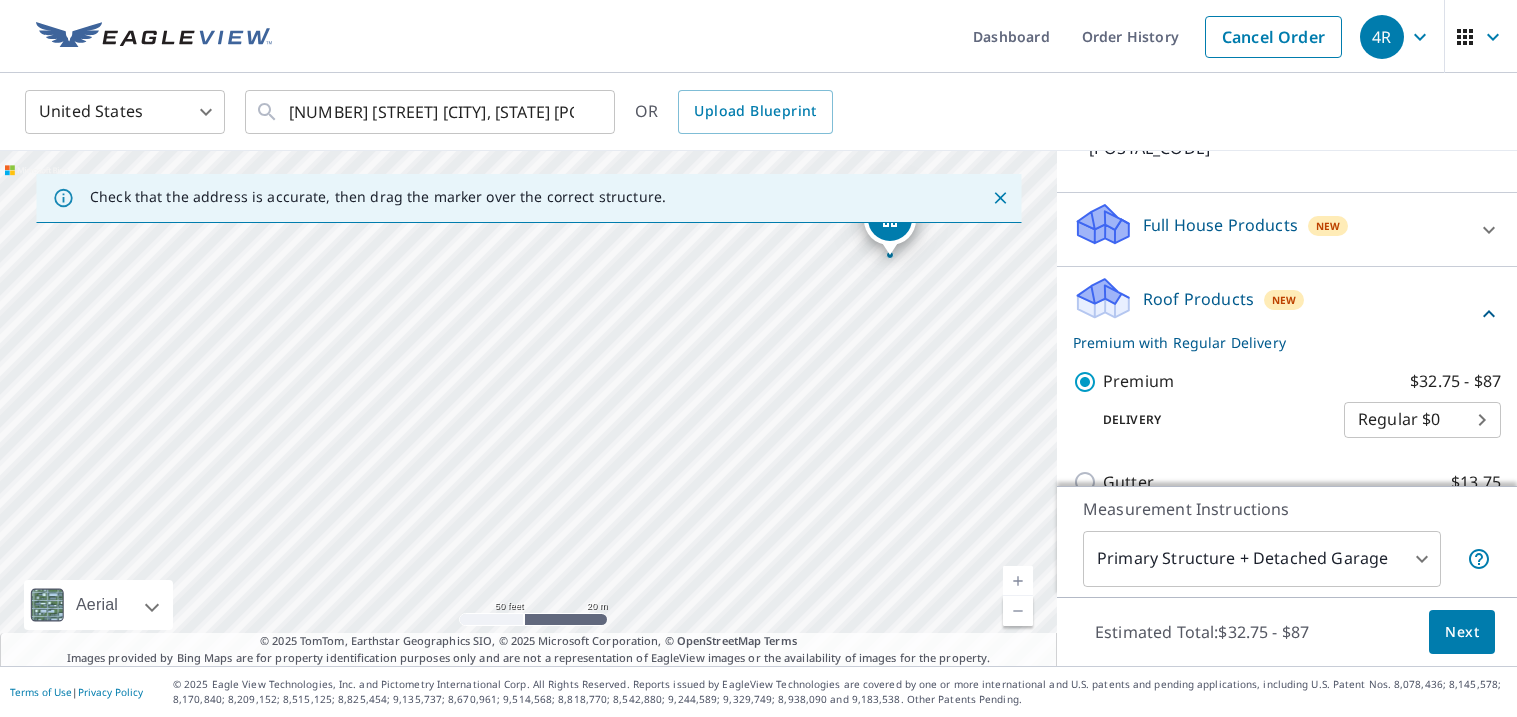 click on "Next" at bounding box center (1462, 632) 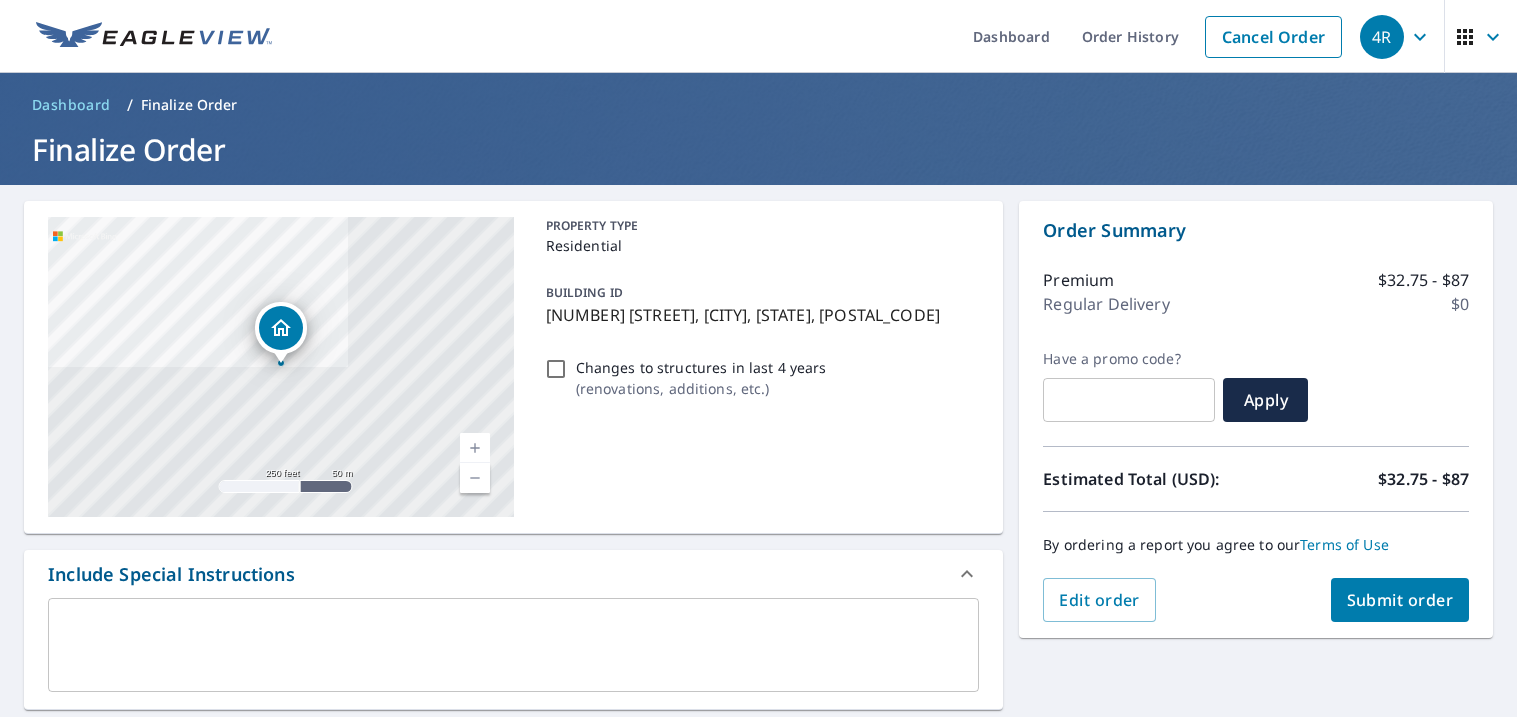 click on "Submit order" at bounding box center [1400, 600] 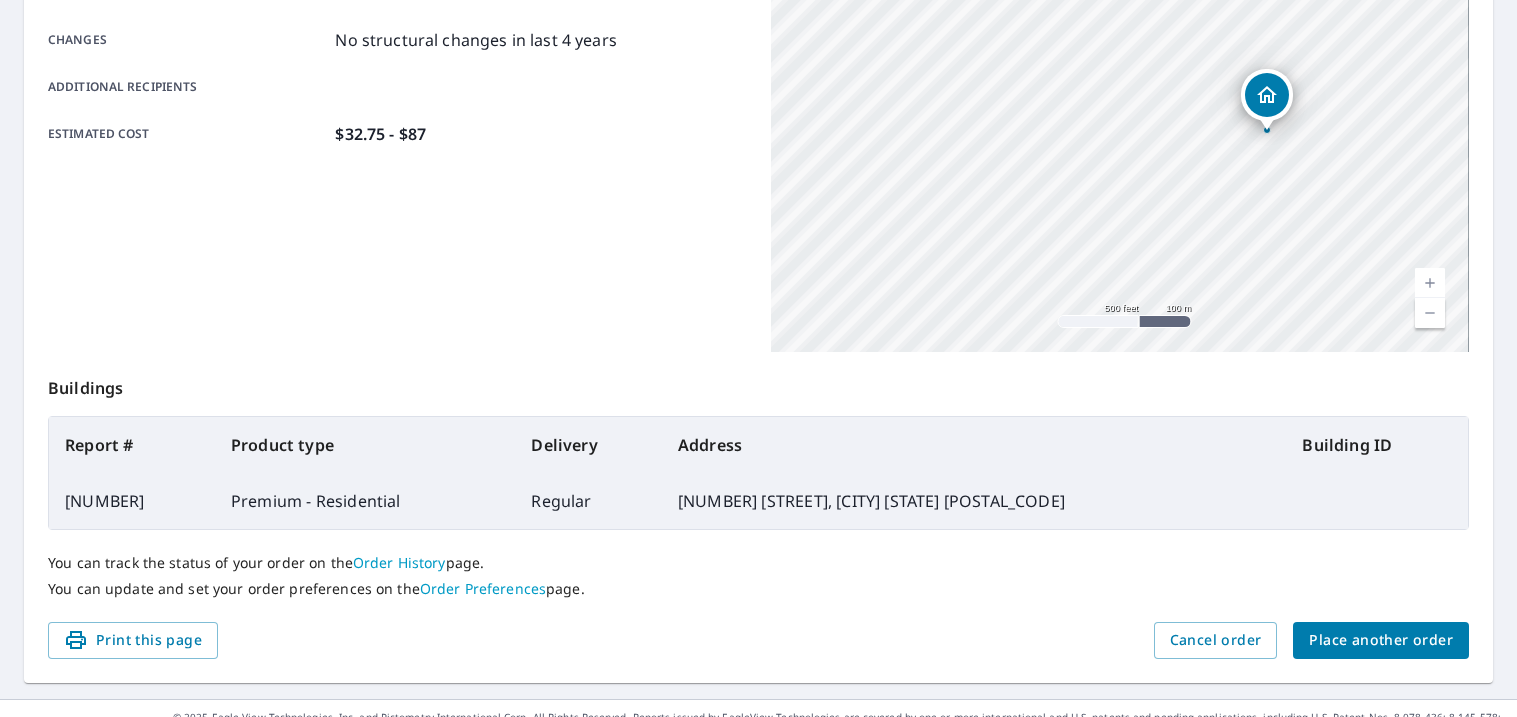 scroll, scrollTop: 459, scrollLeft: 0, axis: vertical 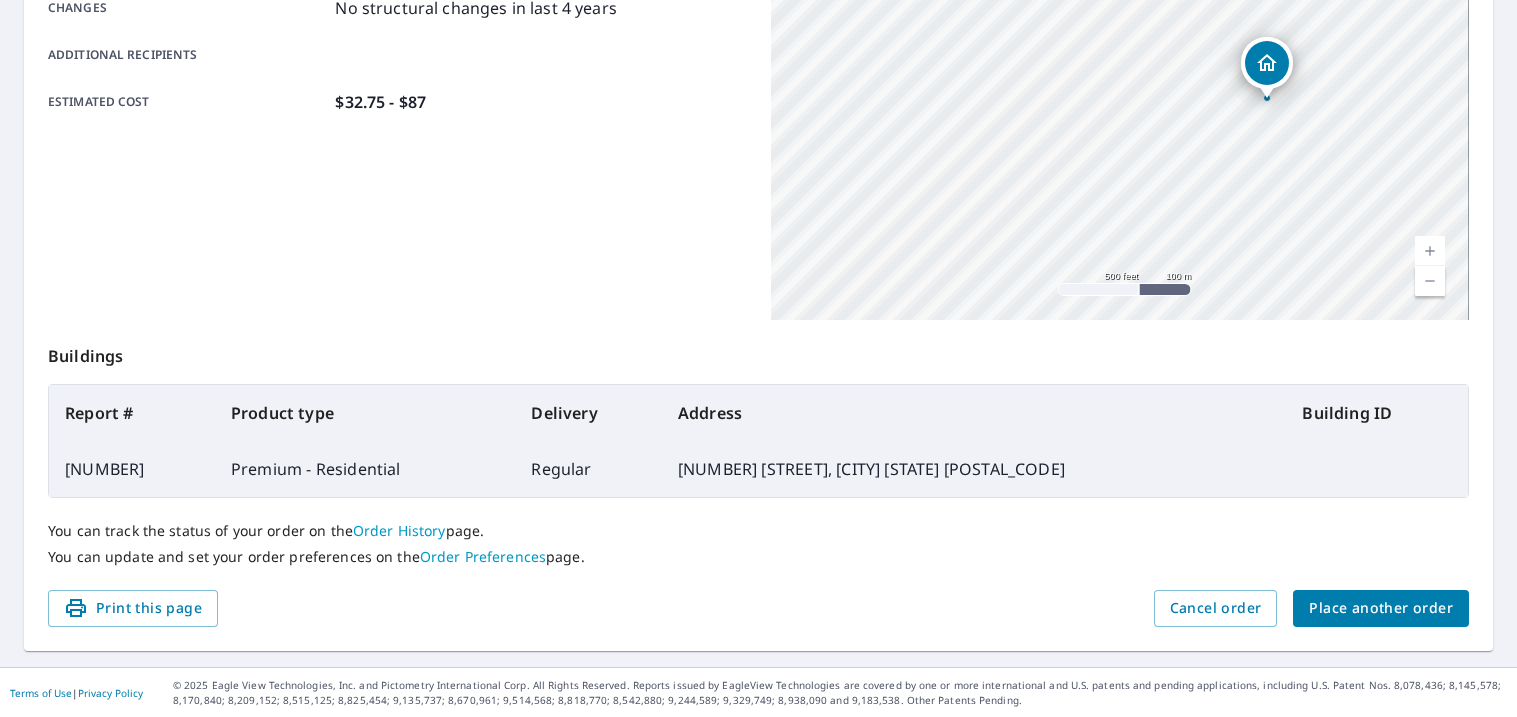 click on "Place another order" at bounding box center [1381, 608] 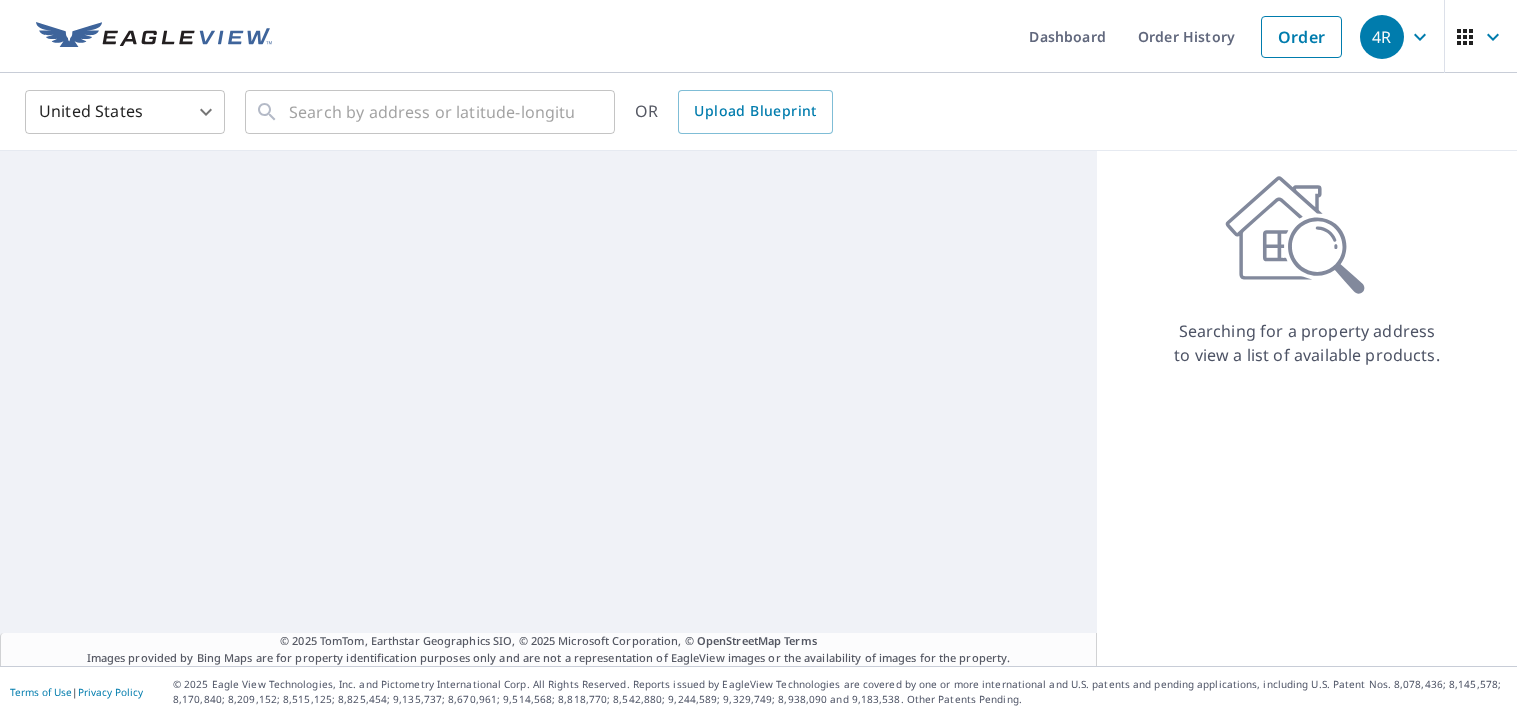scroll, scrollTop: 0, scrollLeft: 0, axis: both 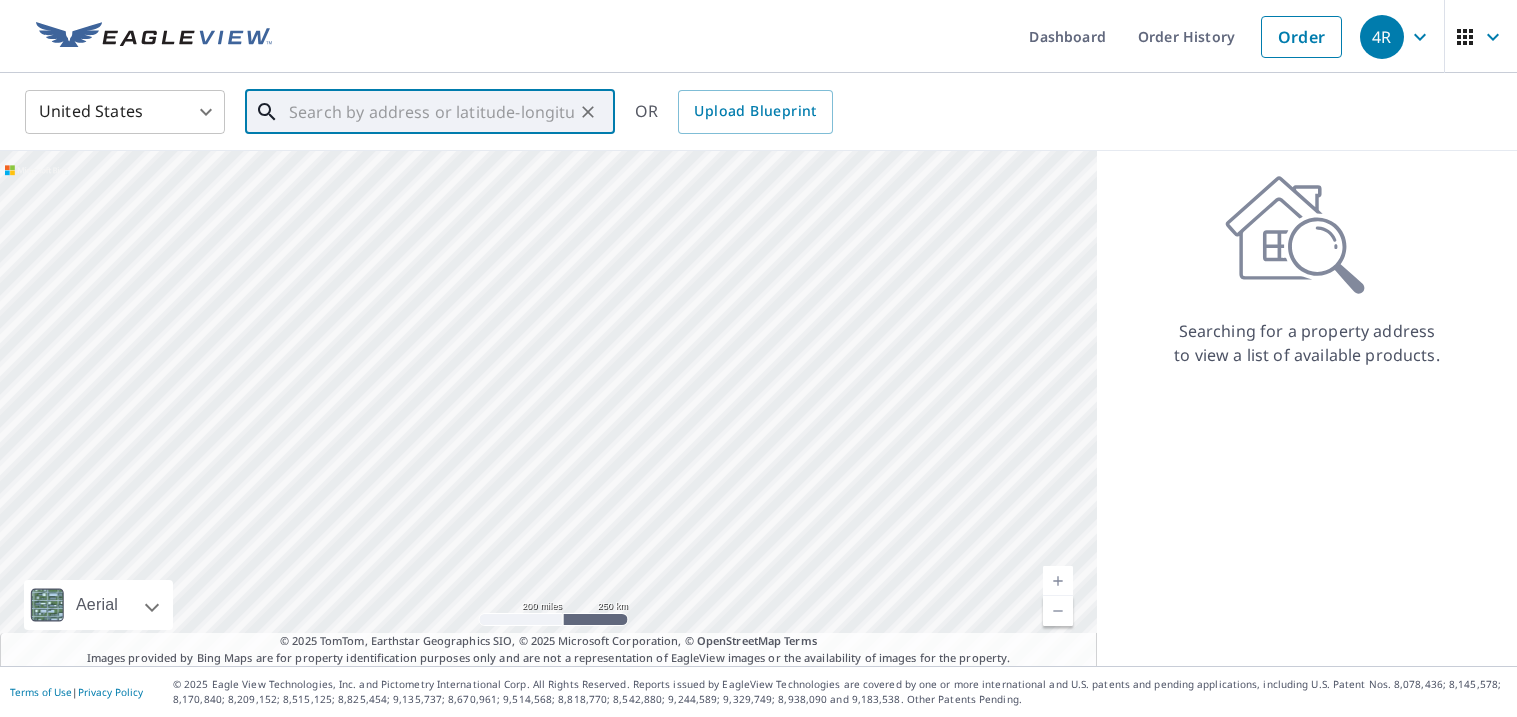 click at bounding box center [431, 112] 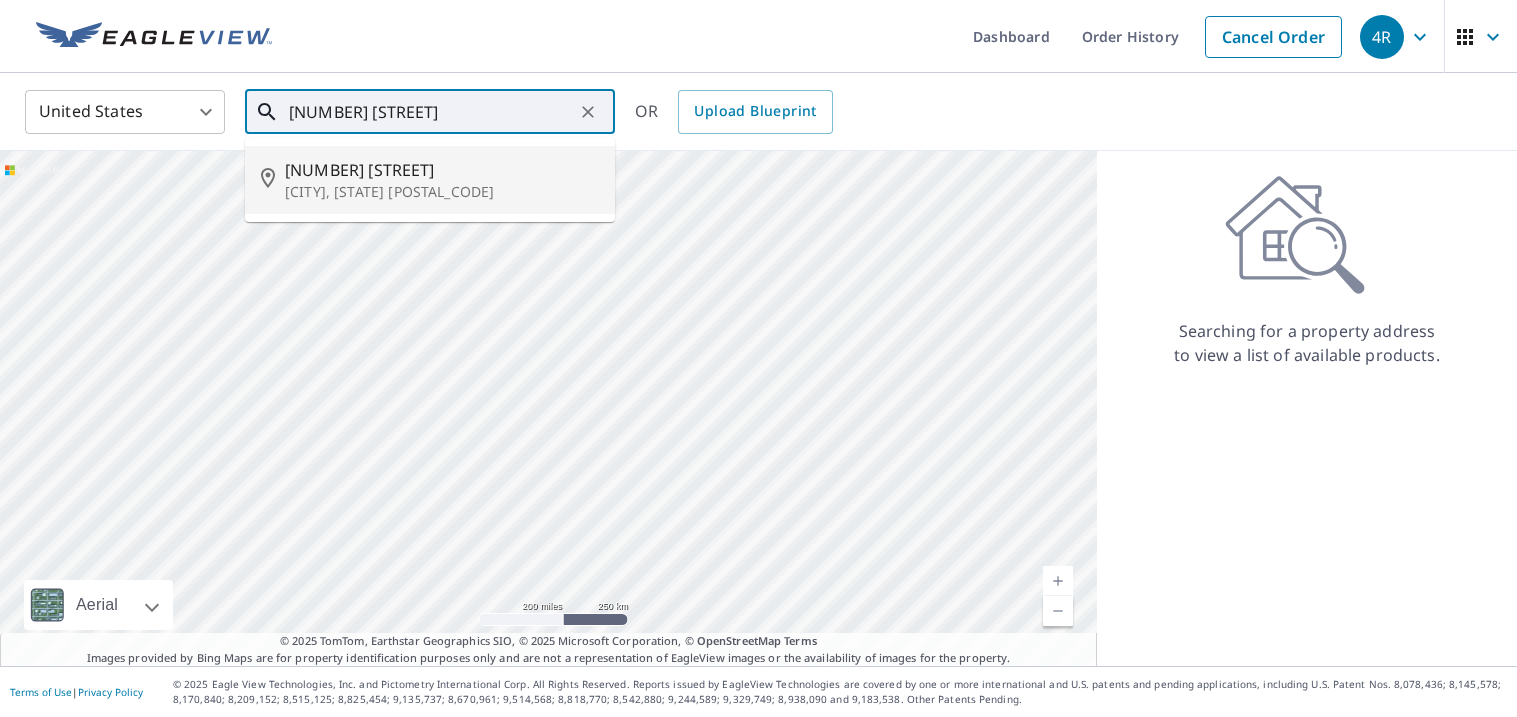 click on "[CITY], [STATE] [POSTAL_CODE]" at bounding box center [442, 192] 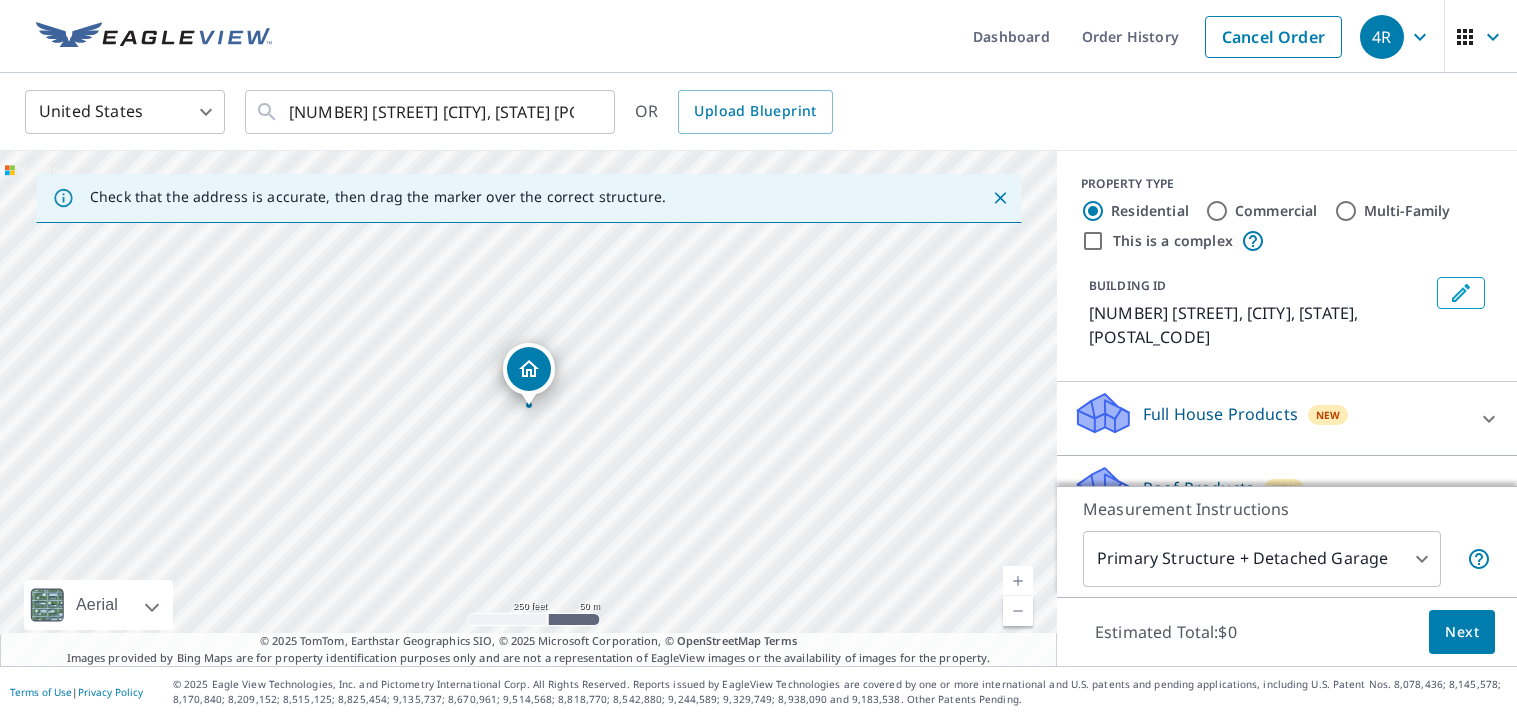 click on "Roof Products New" at bounding box center [1269, 418] 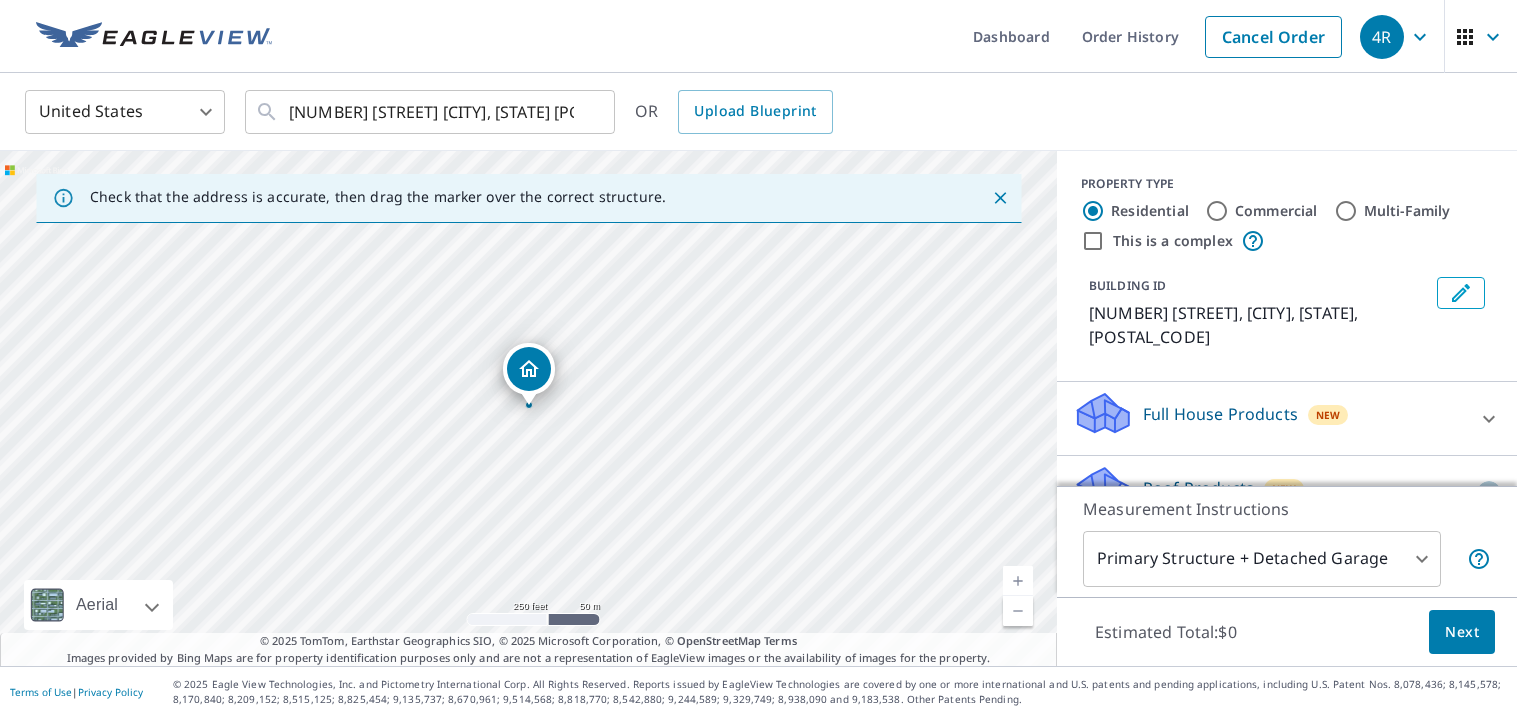 click at bounding box center [1489, 493] 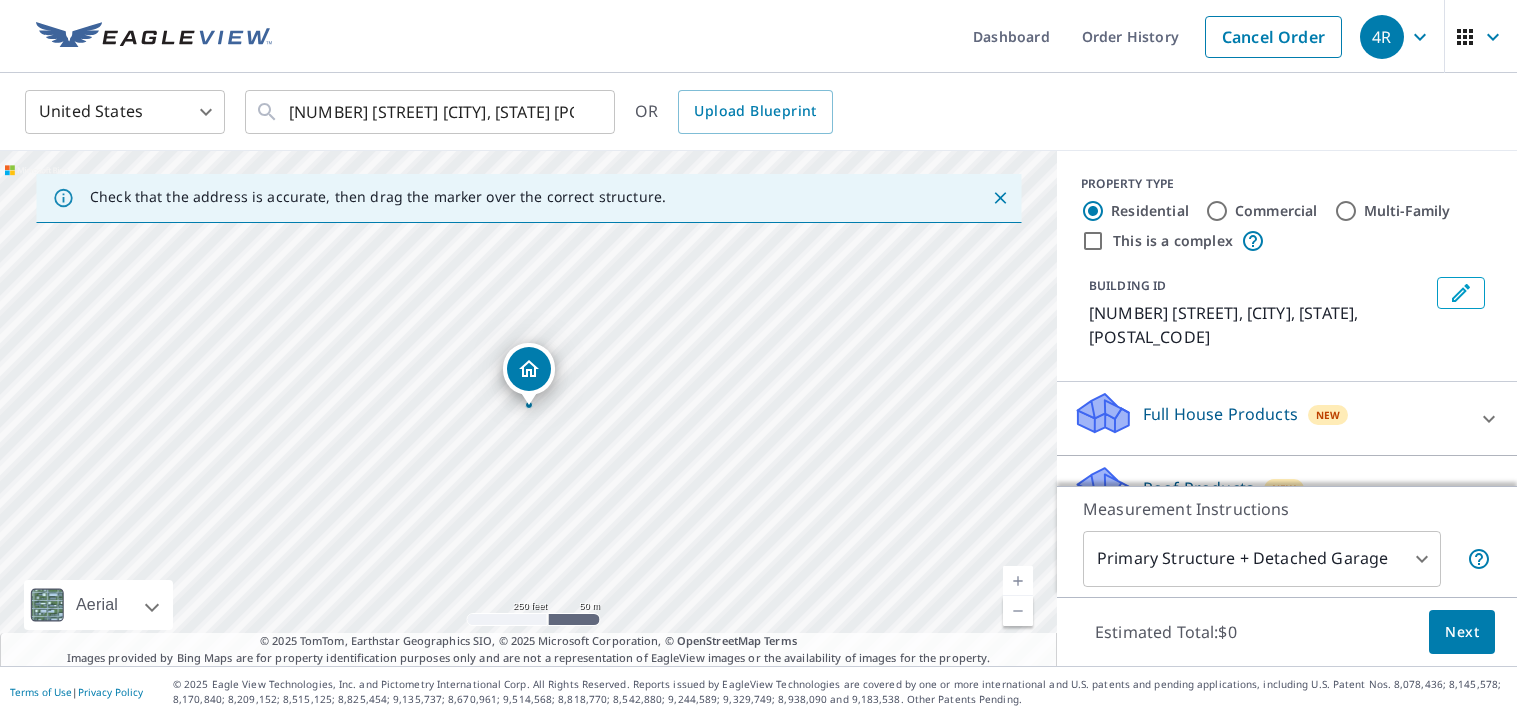 click at bounding box center (1489, 419) 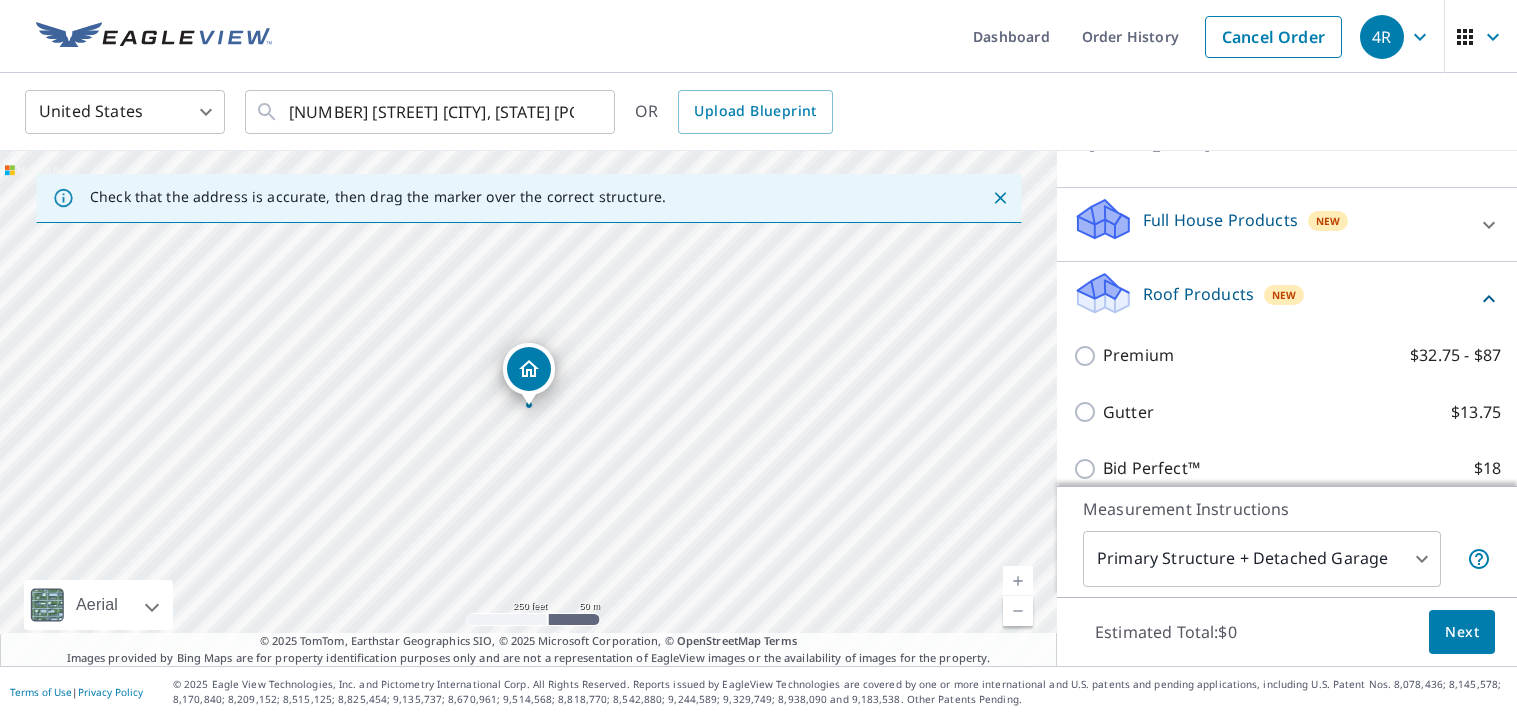 scroll, scrollTop: 218, scrollLeft: 0, axis: vertical 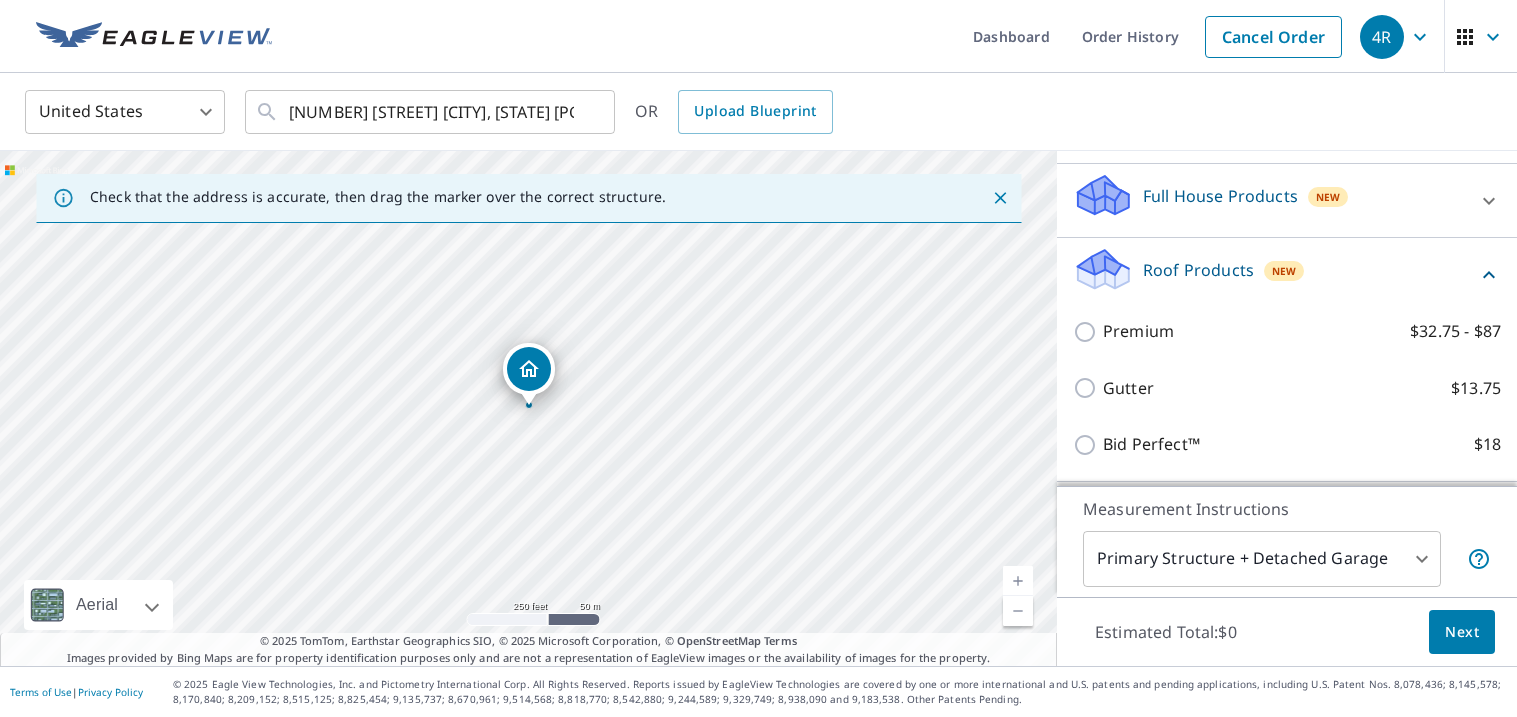 click on "Premium $32.75 - $87" at bounding box center [1287, 331] 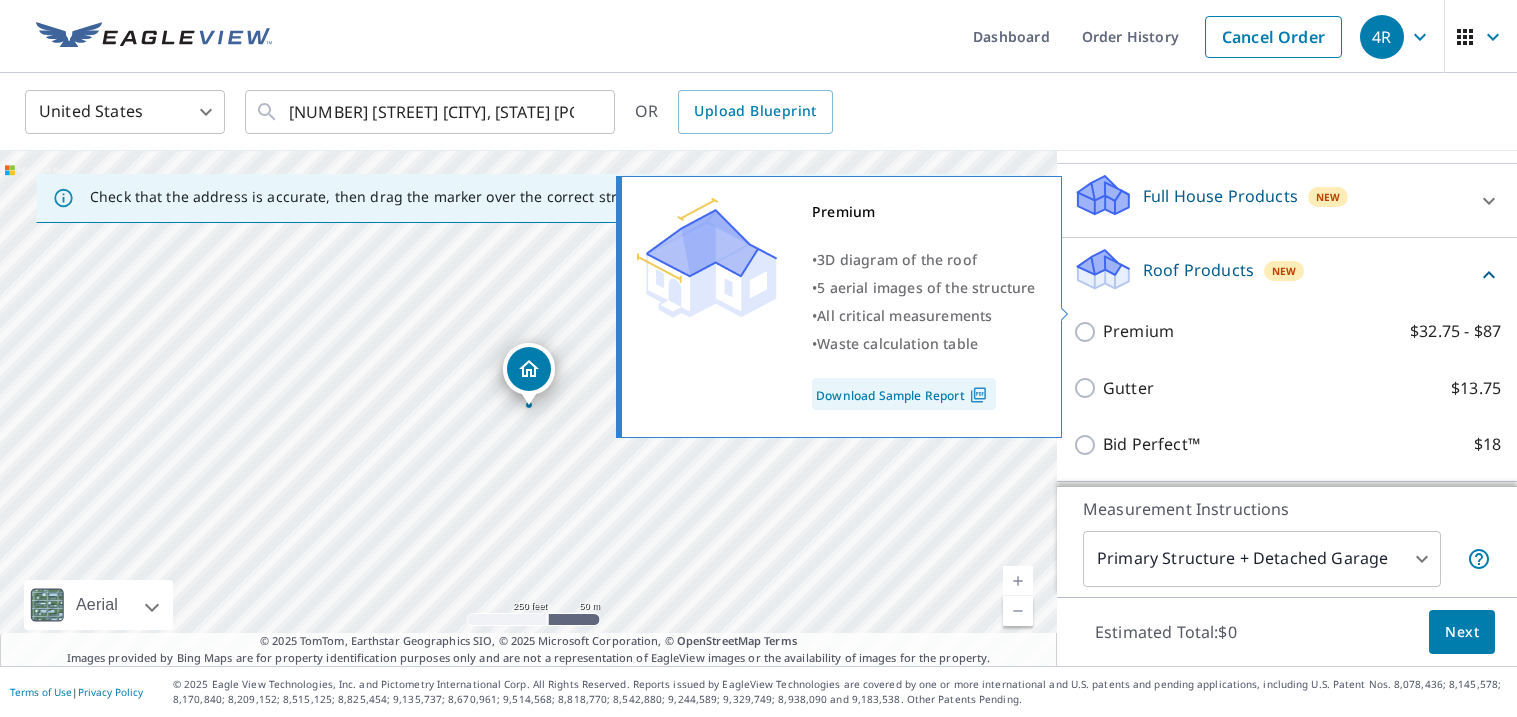 click on "Premium" at bounding box center (1138, 331) 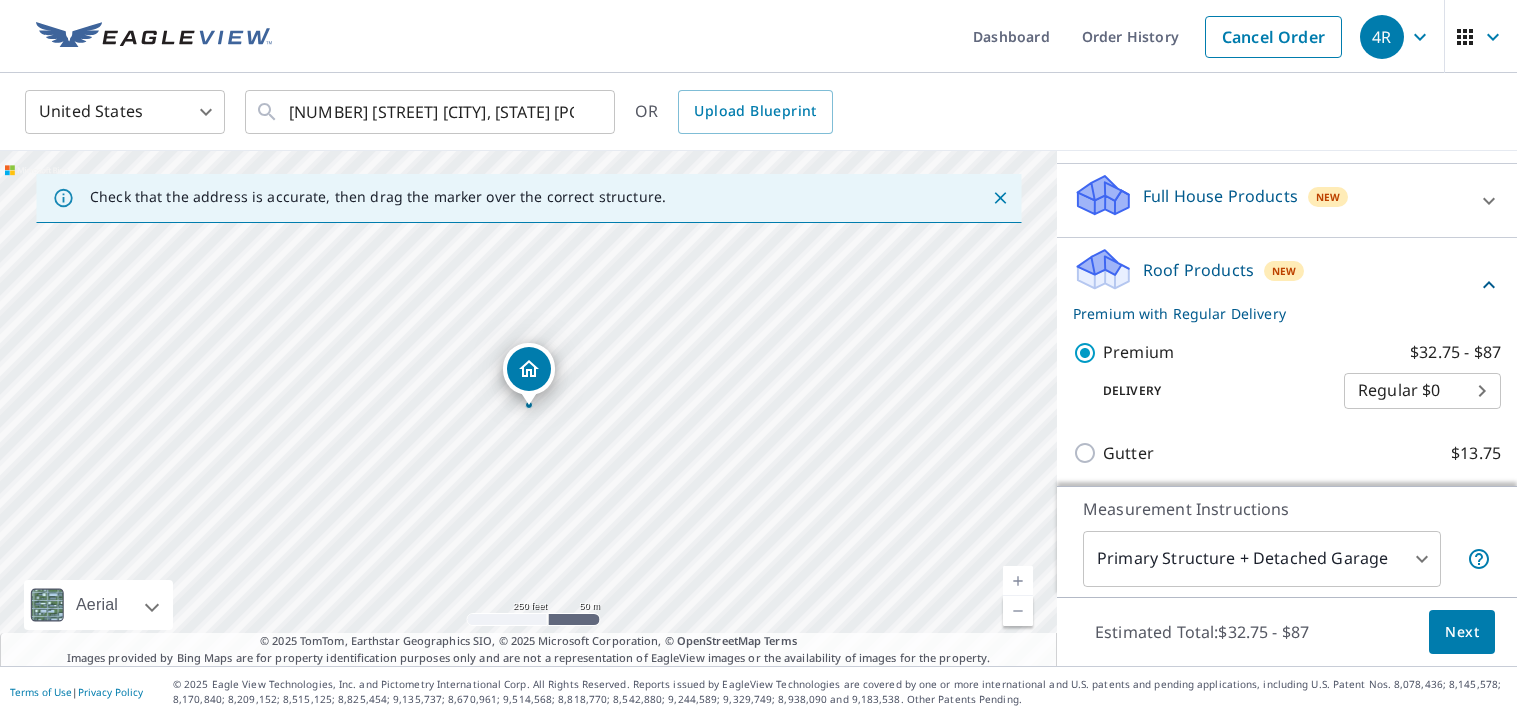 click on "Next" at bounding box center (1462, 632) 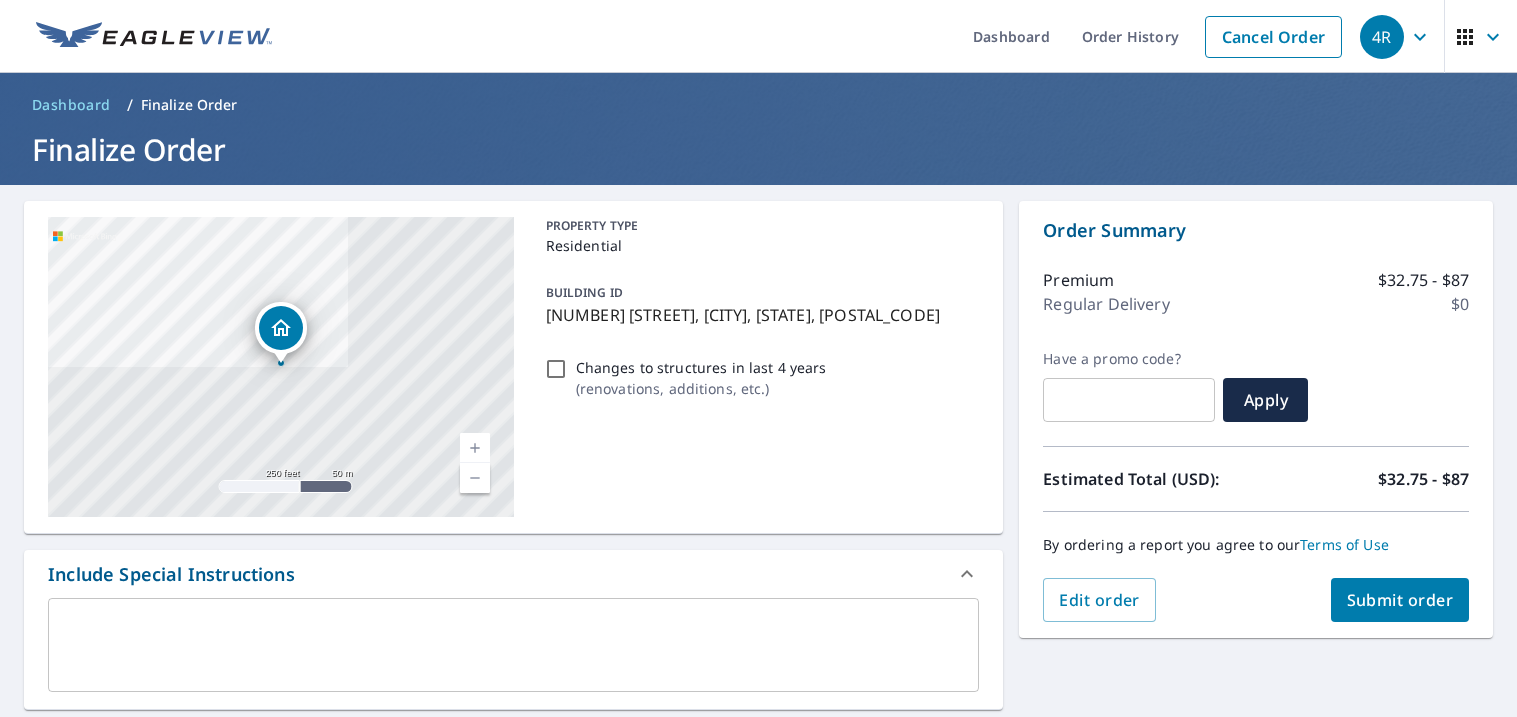 click on "Submit order" at bounding box center (1400, 600) 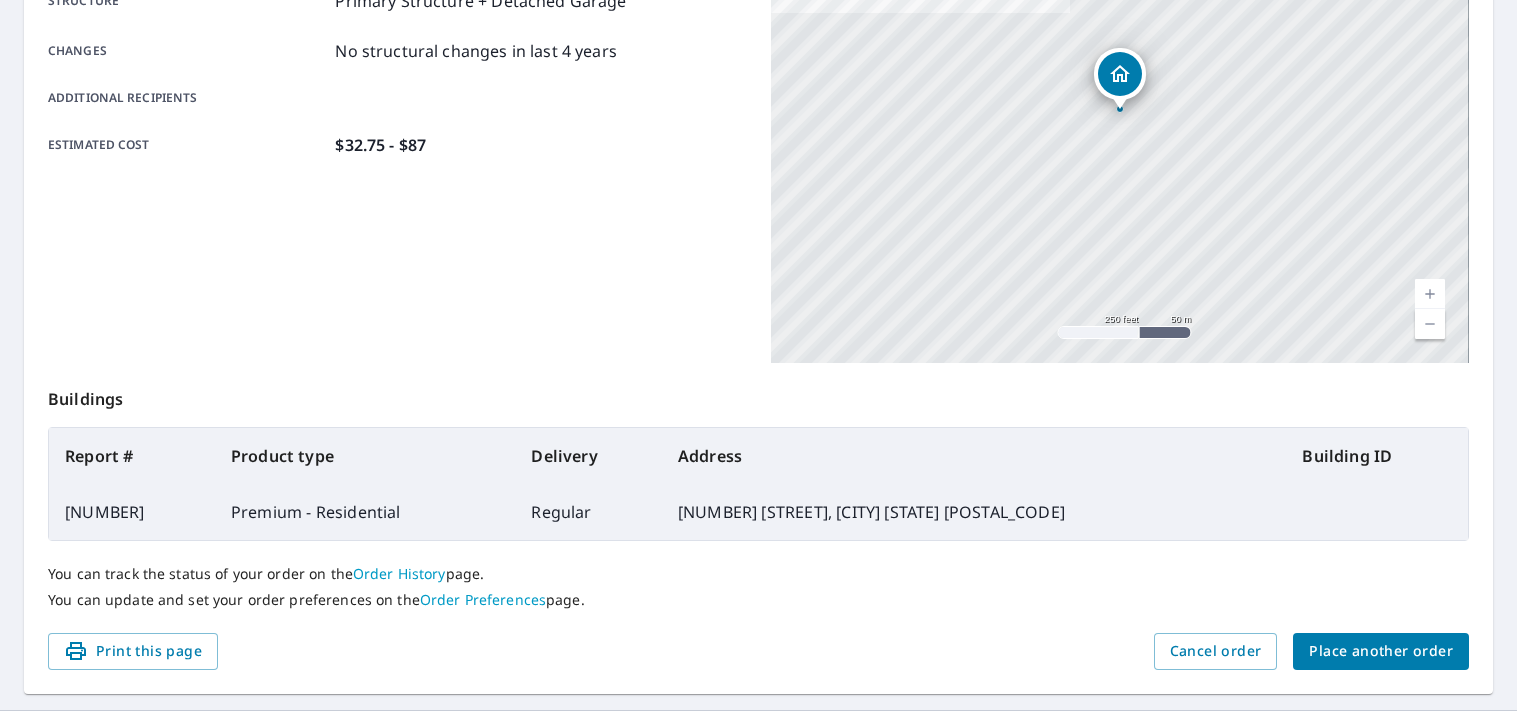 scroll, scrollTop: 459, scrollLeft: 0, axis: vertical 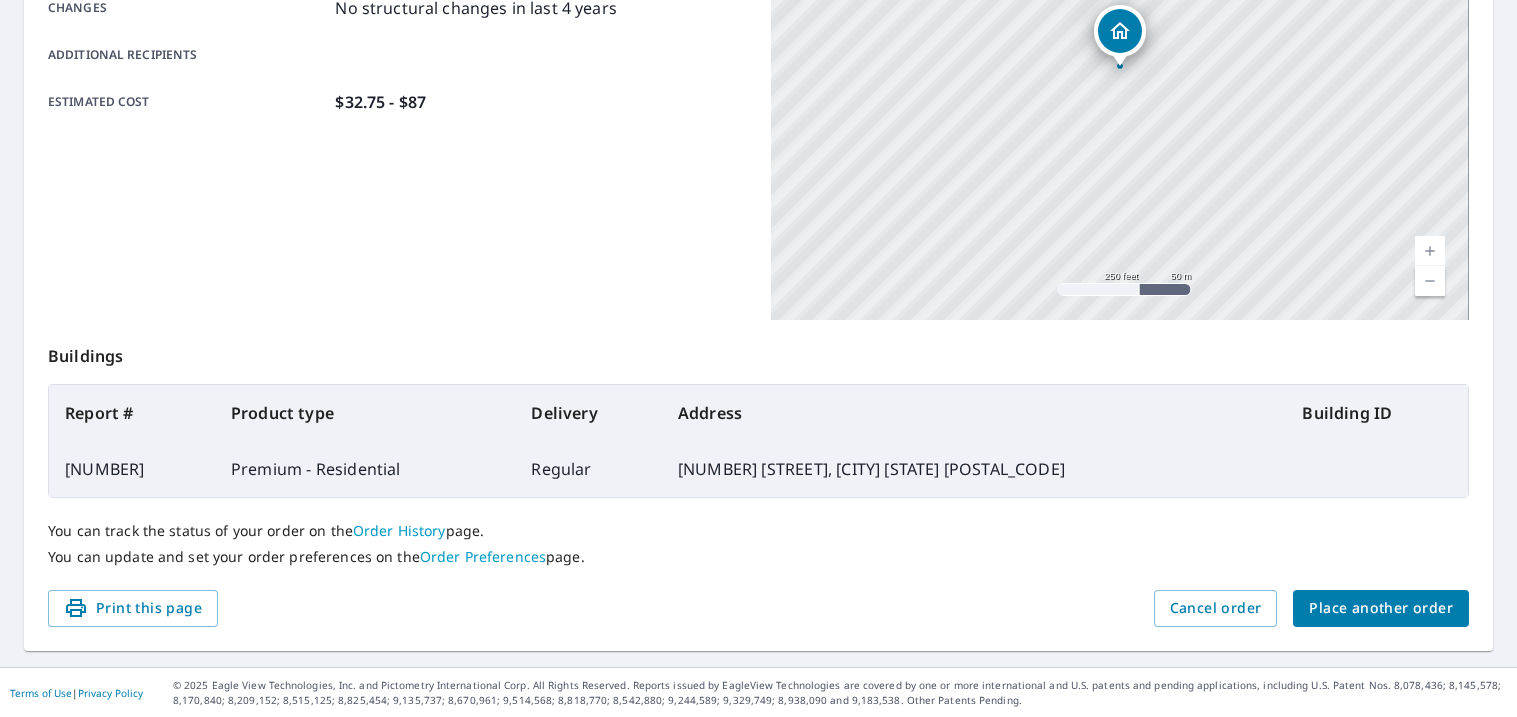 click on "Place another order" at bounding box center (1381, 608) 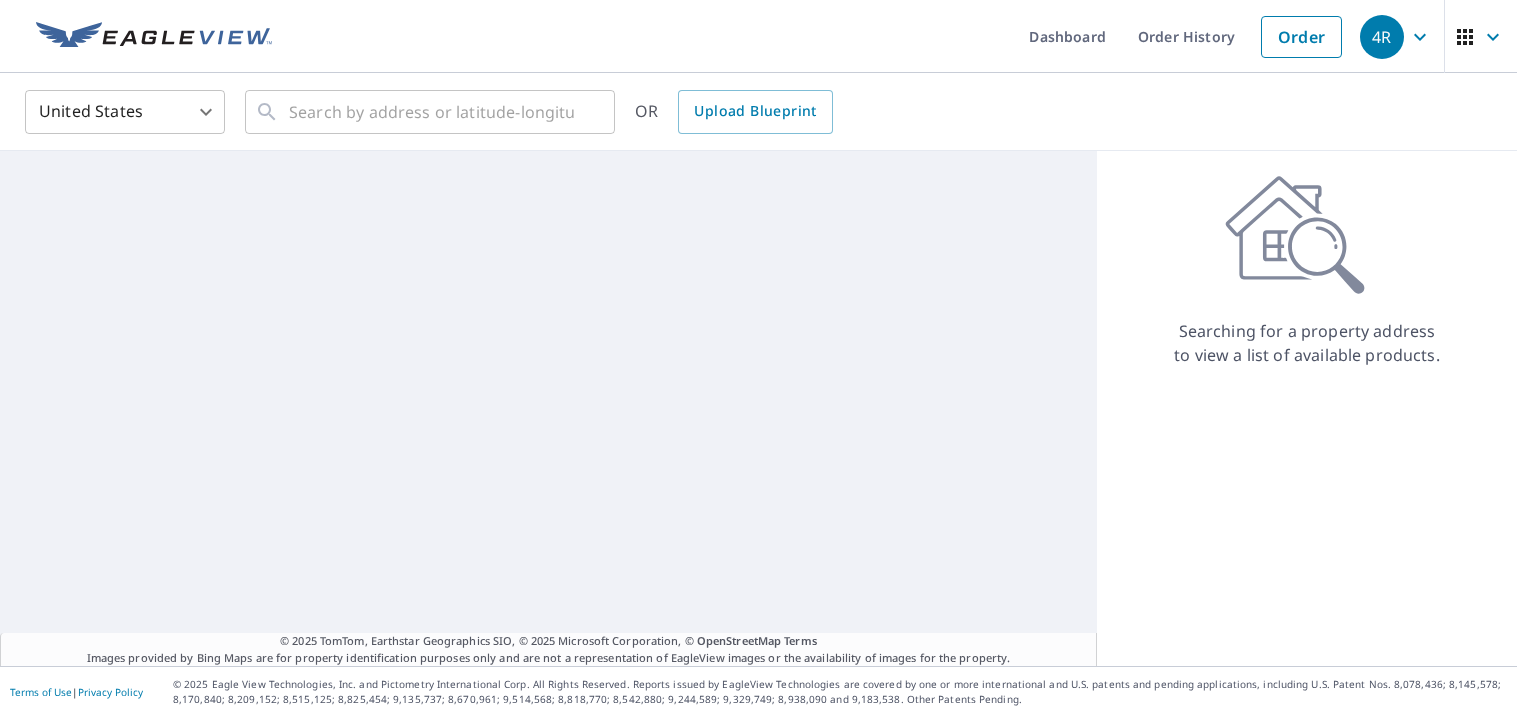 scroll, scrollTop: 0, scrollLeft: 0, axis: both 